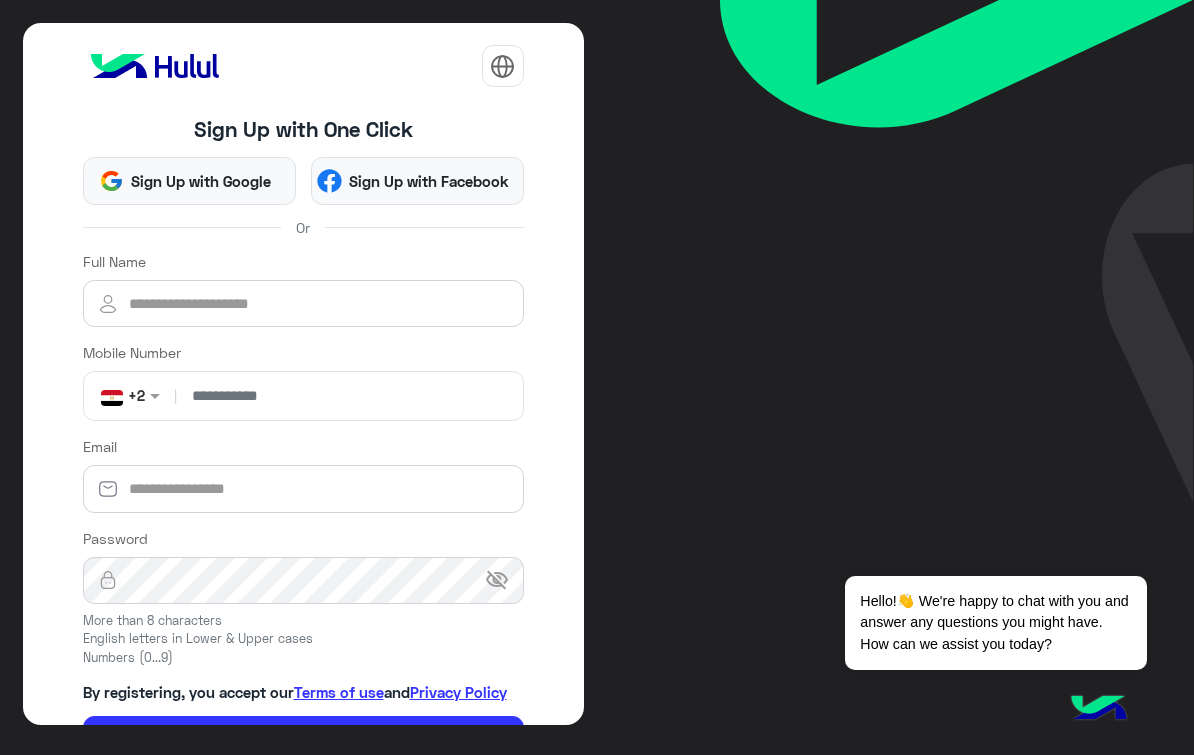 scroll, scrollTop: 0, scrollLeft: 0, axis: both 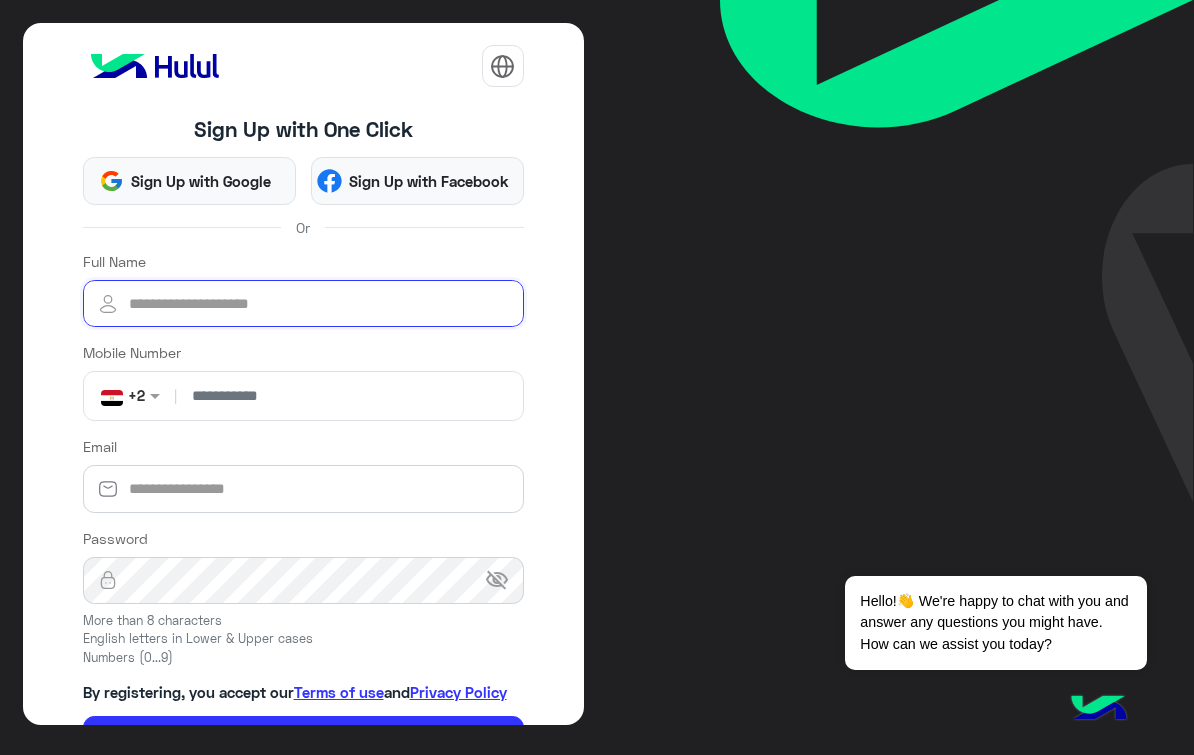 click on "Full Name" at bounding box center (303, 304) 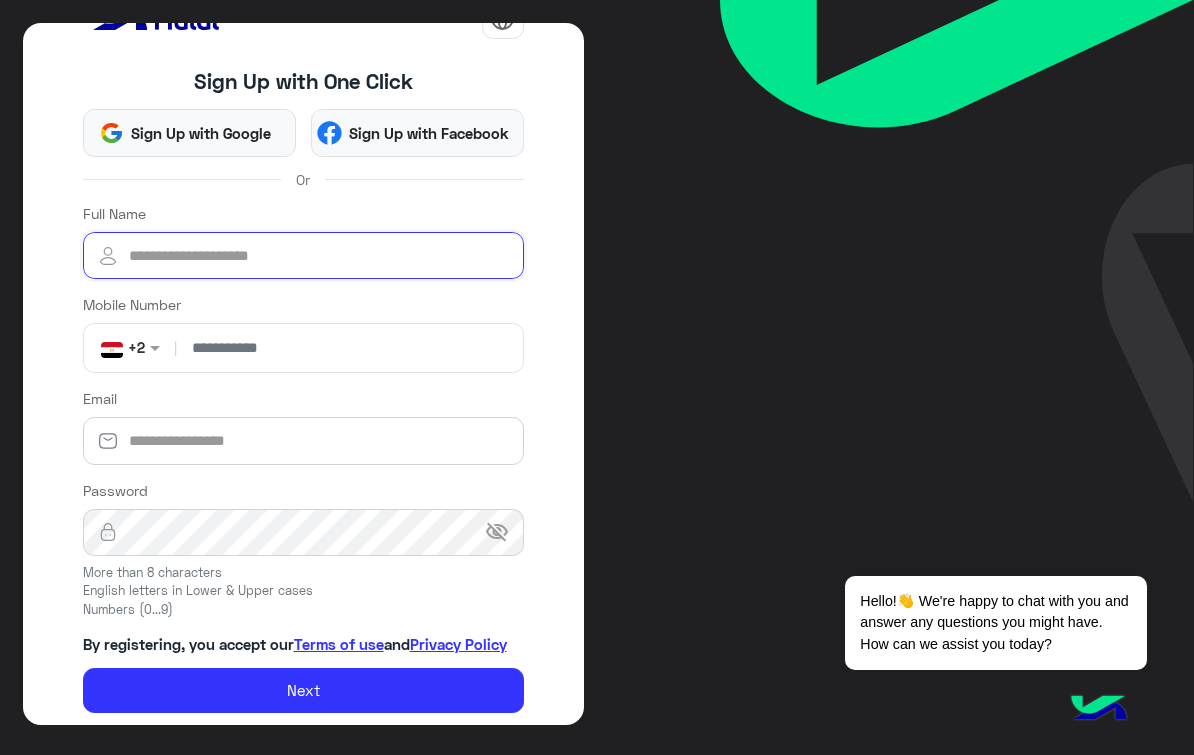 scroll, scrollTop: 47, scrollLeft: 0, axis: vertical 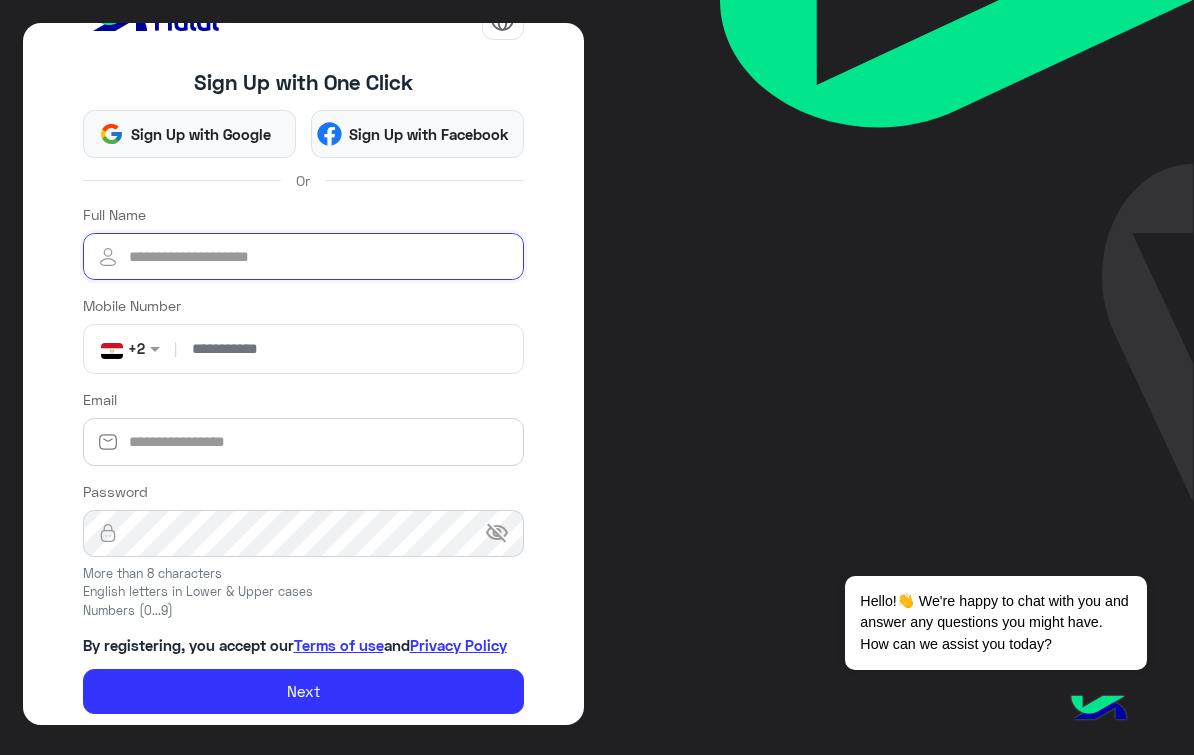 click on "Full Name" at bounding box center (303, 257) 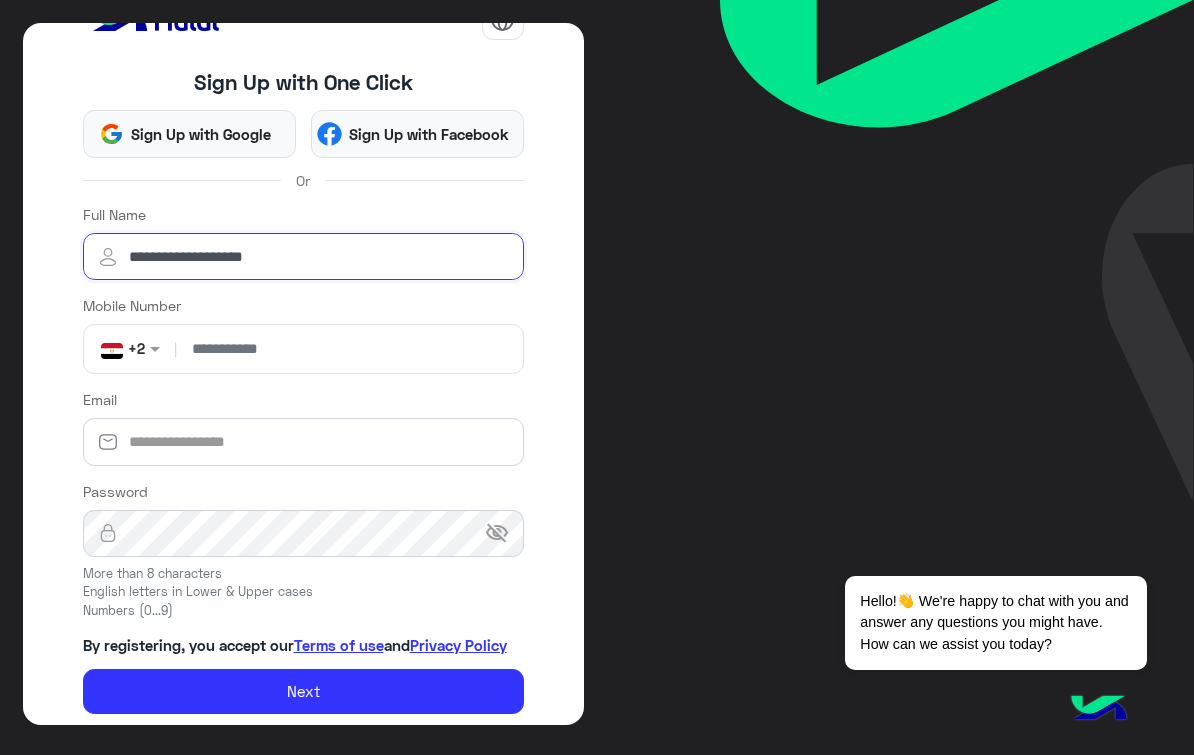 type on "**********" 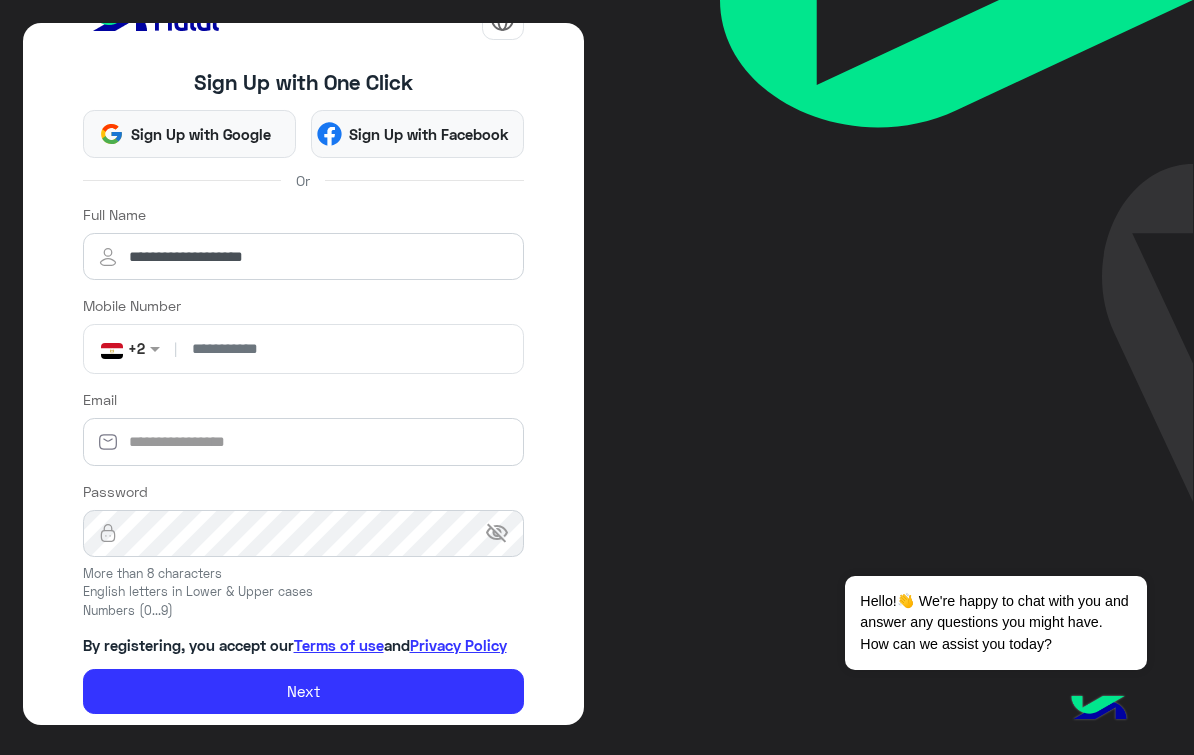 click 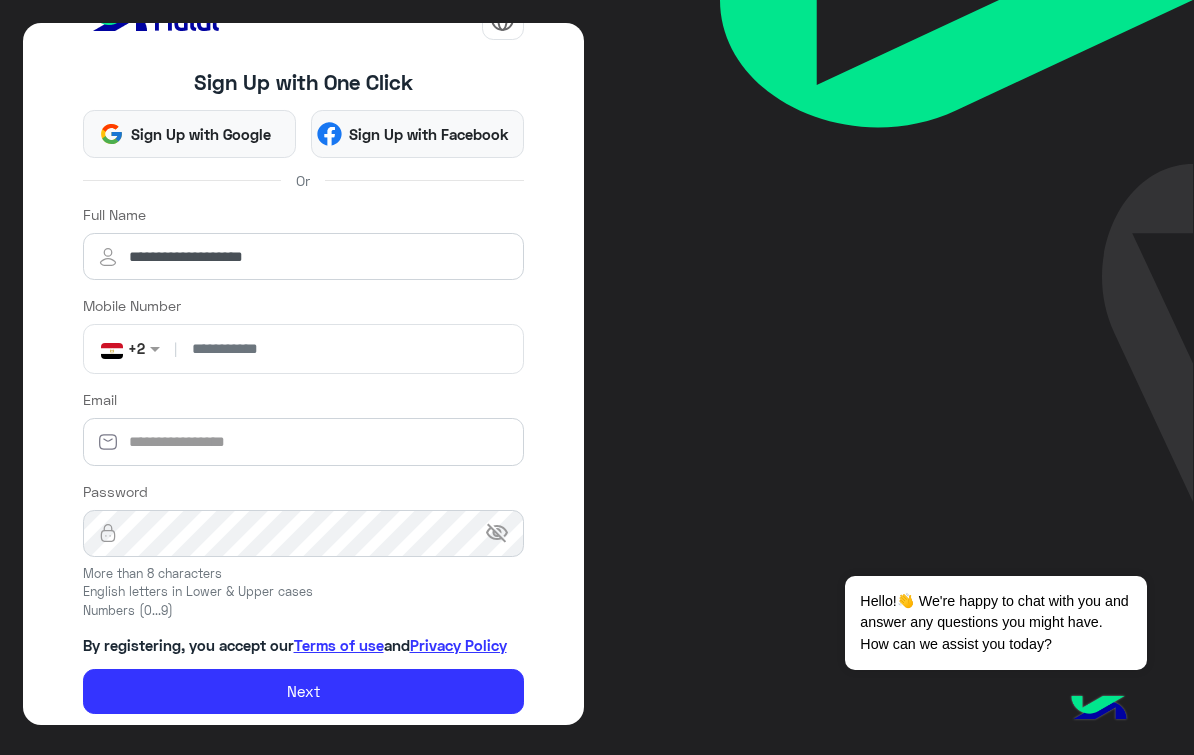 type on "**********" 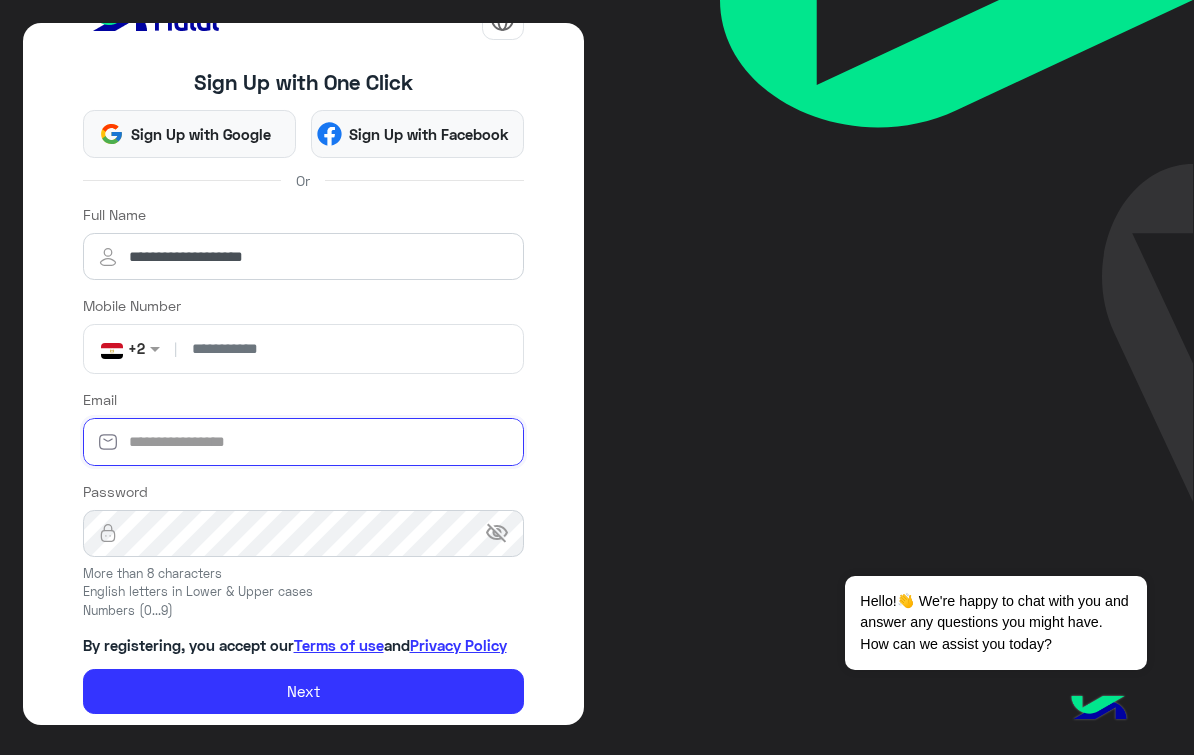 click on "Email" at bounding box center [303, 442] 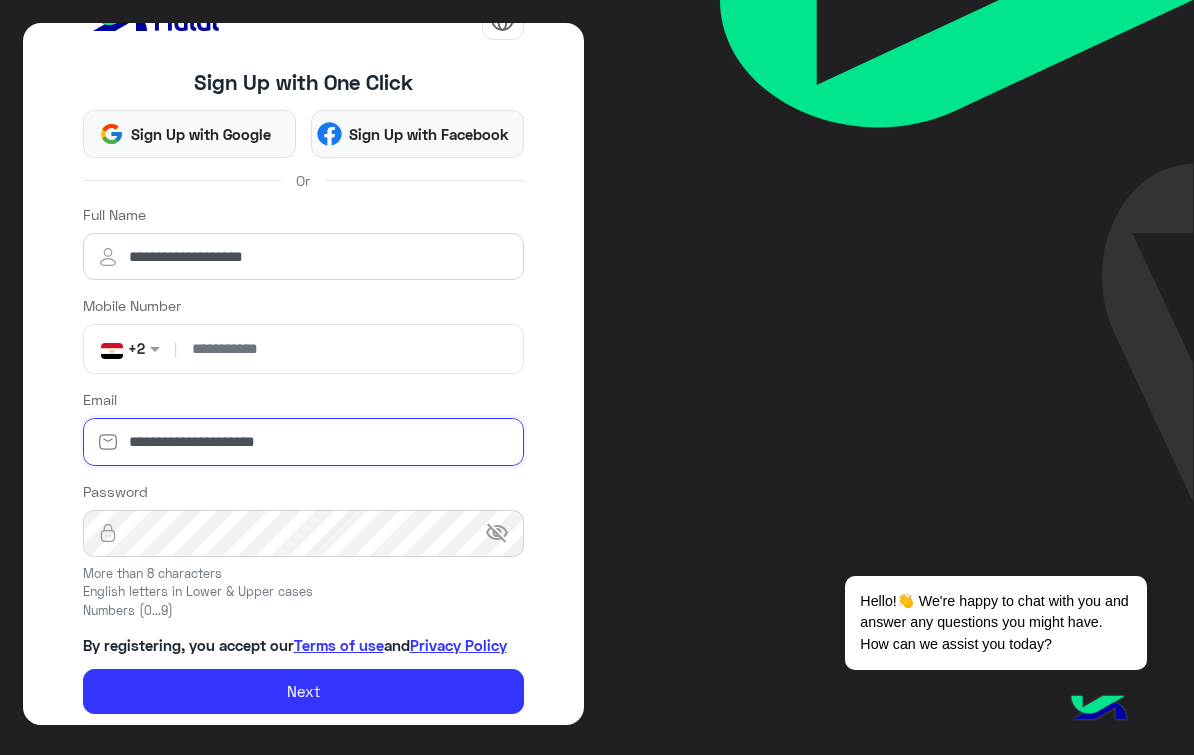 type on "**********" 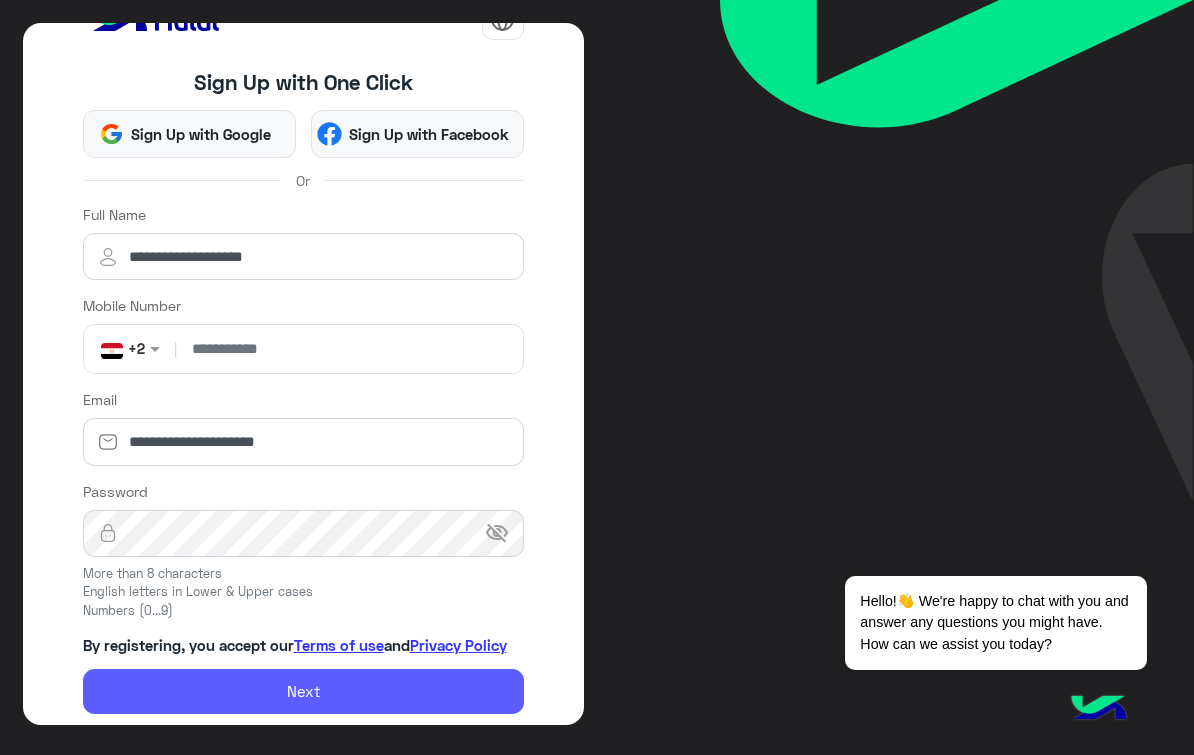 click on "Next" 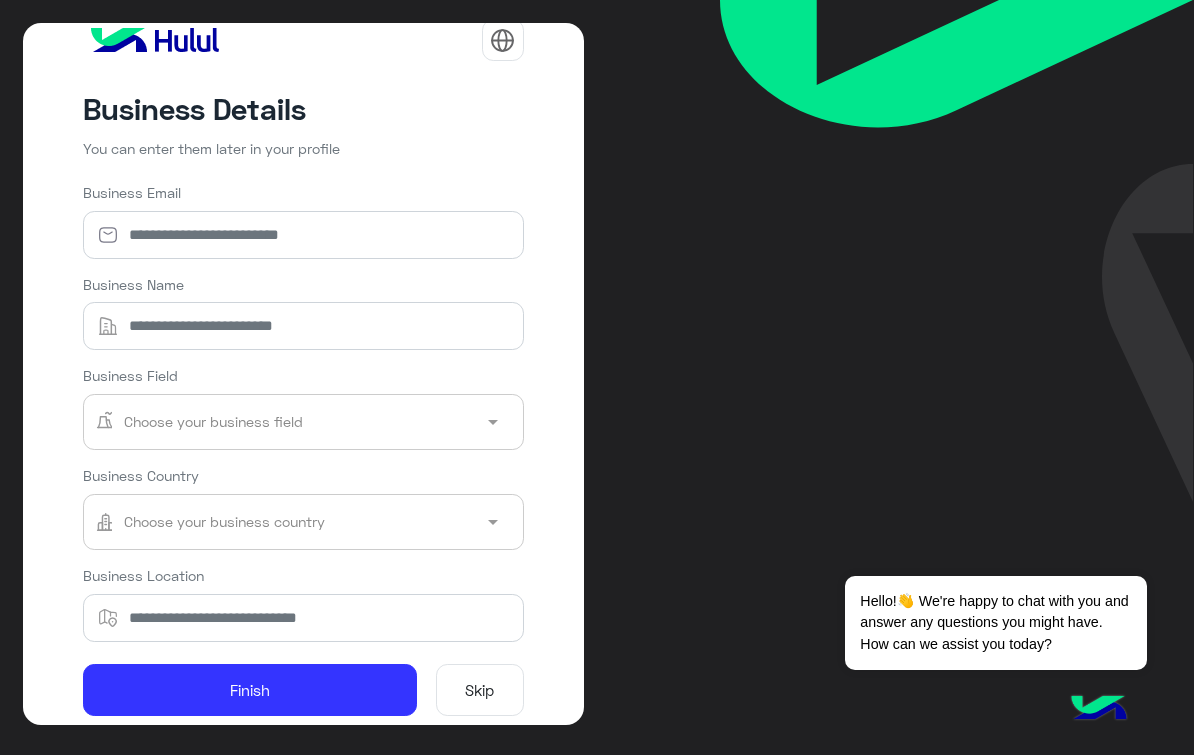 scroll, scrollTop: 25, scrollLeft: 0, axis: vertical 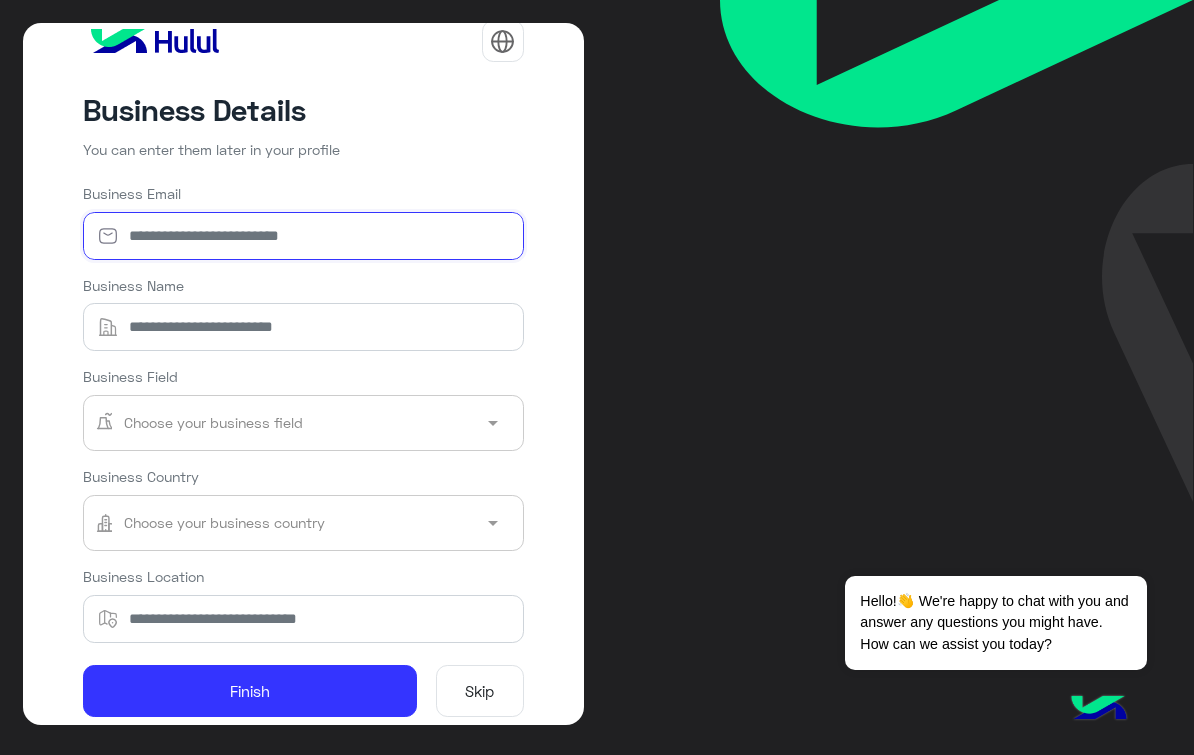 click on "Business Email" at bounding box center (303, 236) 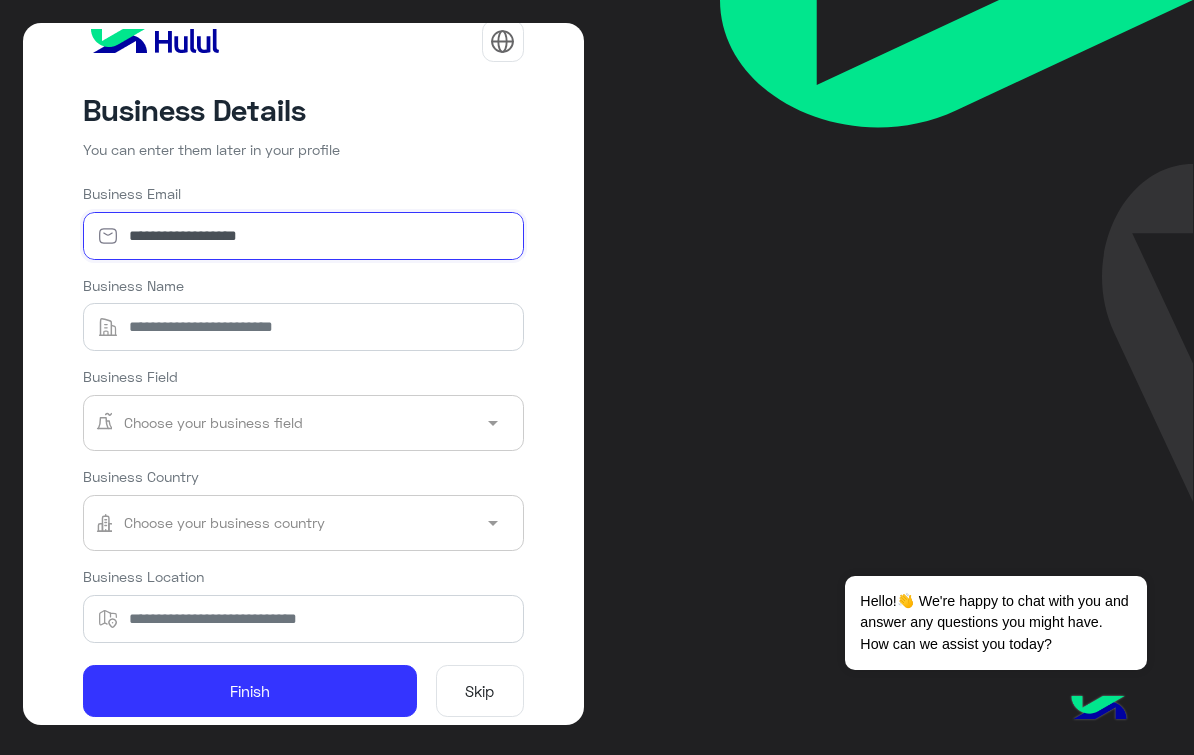 type on "**********" 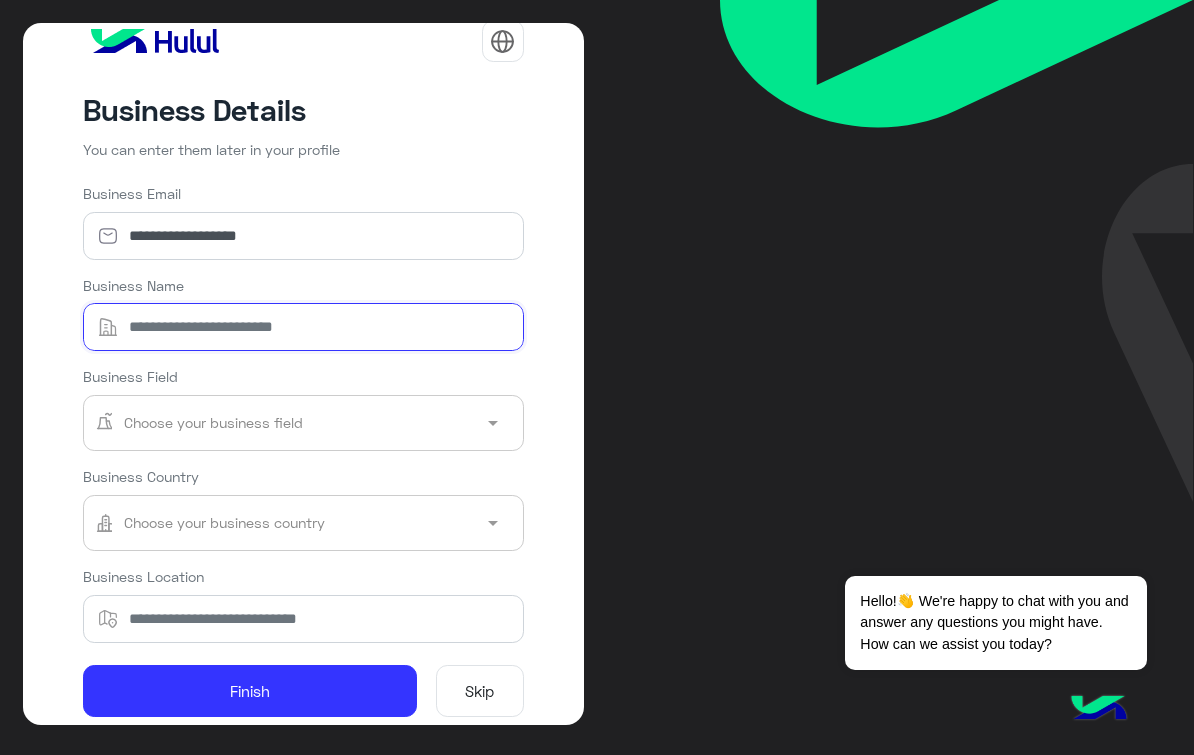 click on "Business Name" at bounding box center [303, 327] 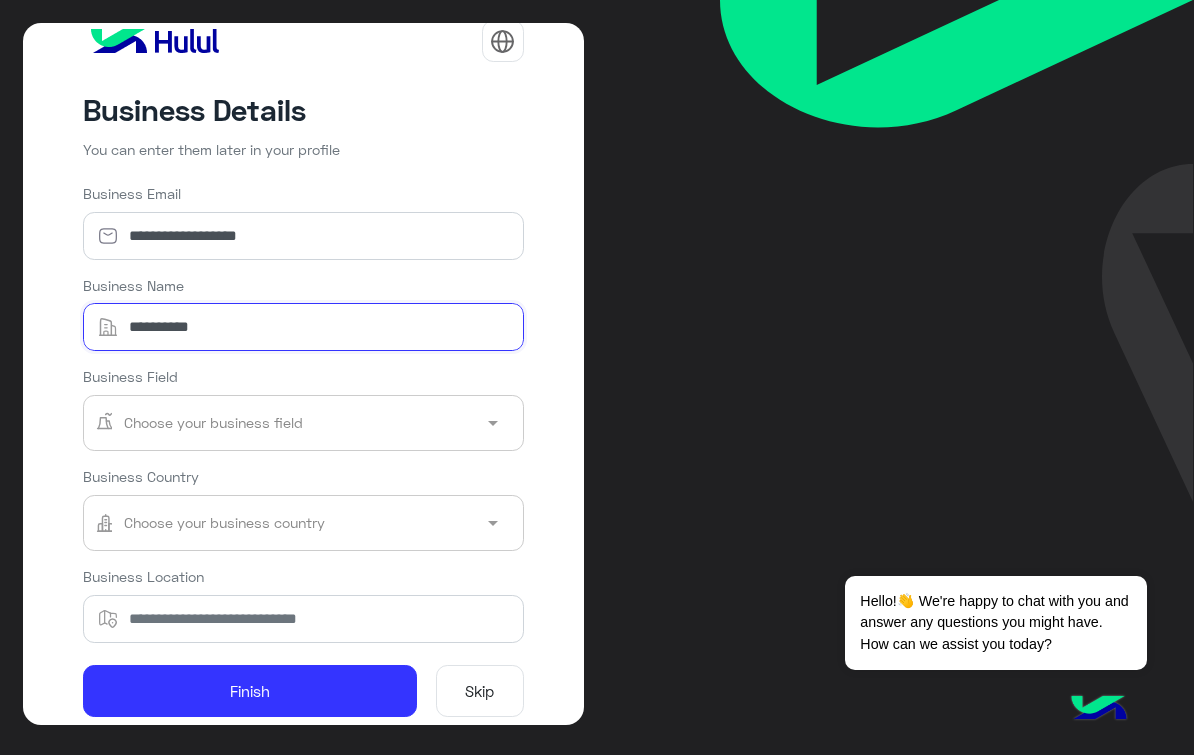 type on "**********" 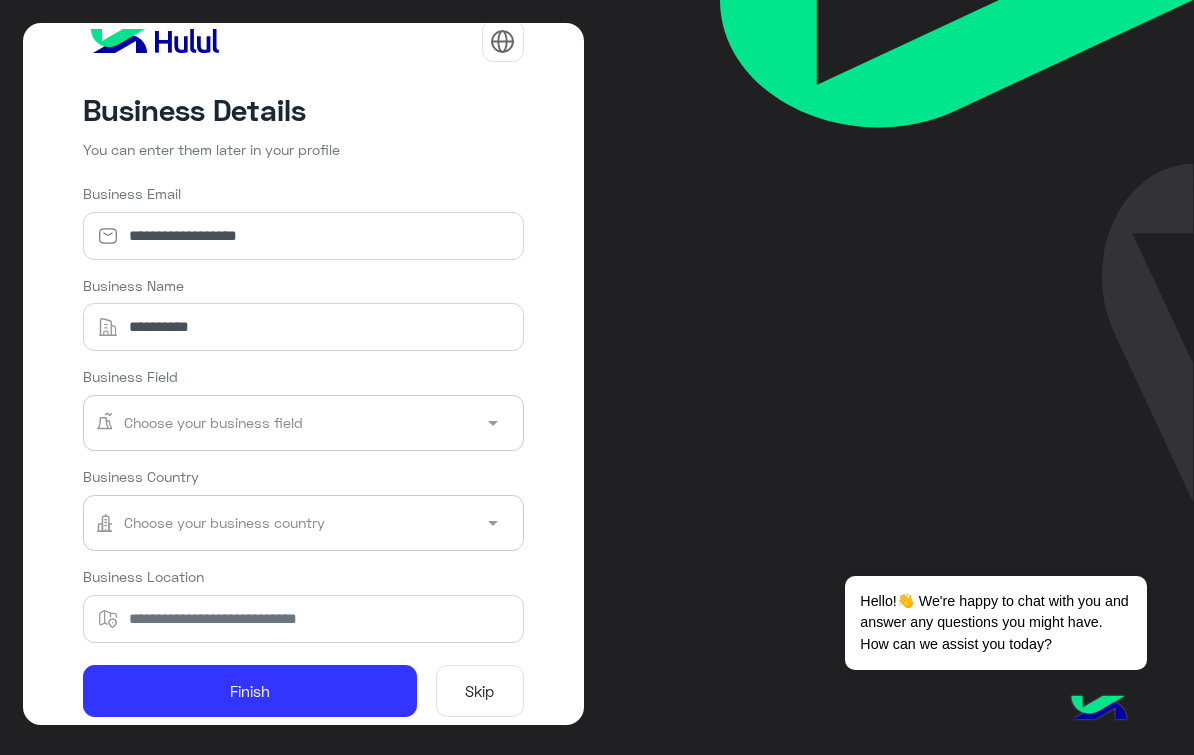 click 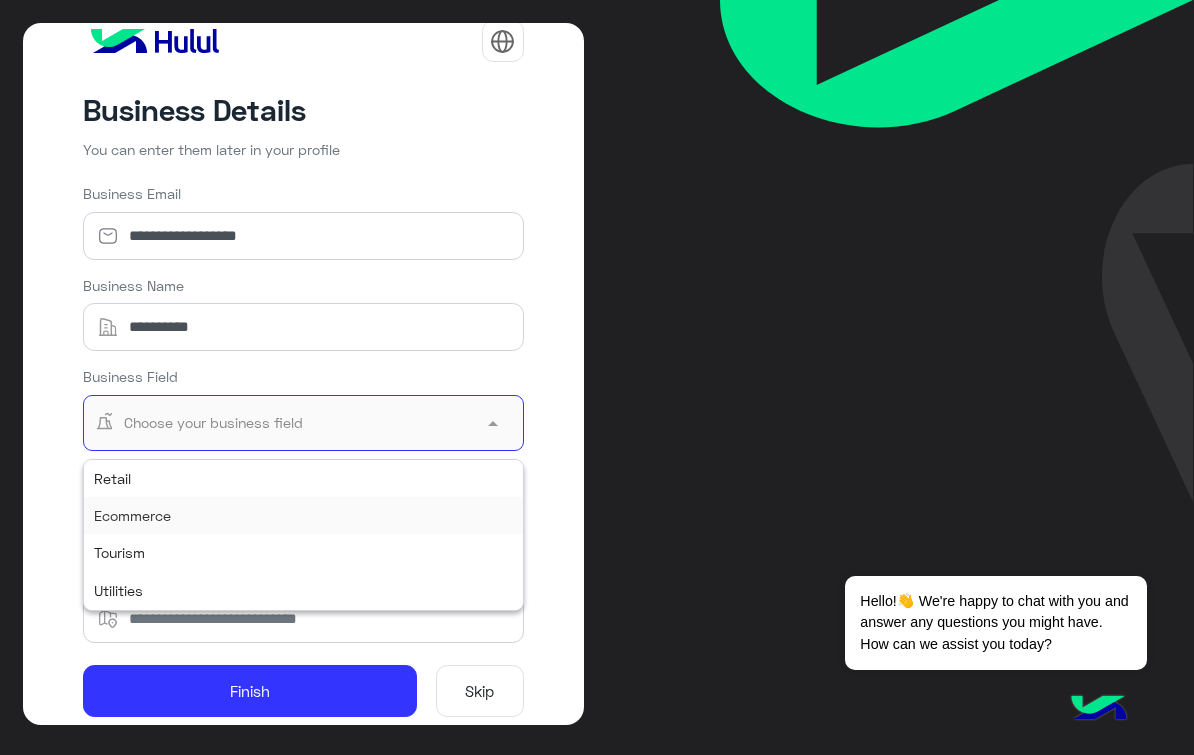 click on "Ecommerce" at bounding box center [303, 515] 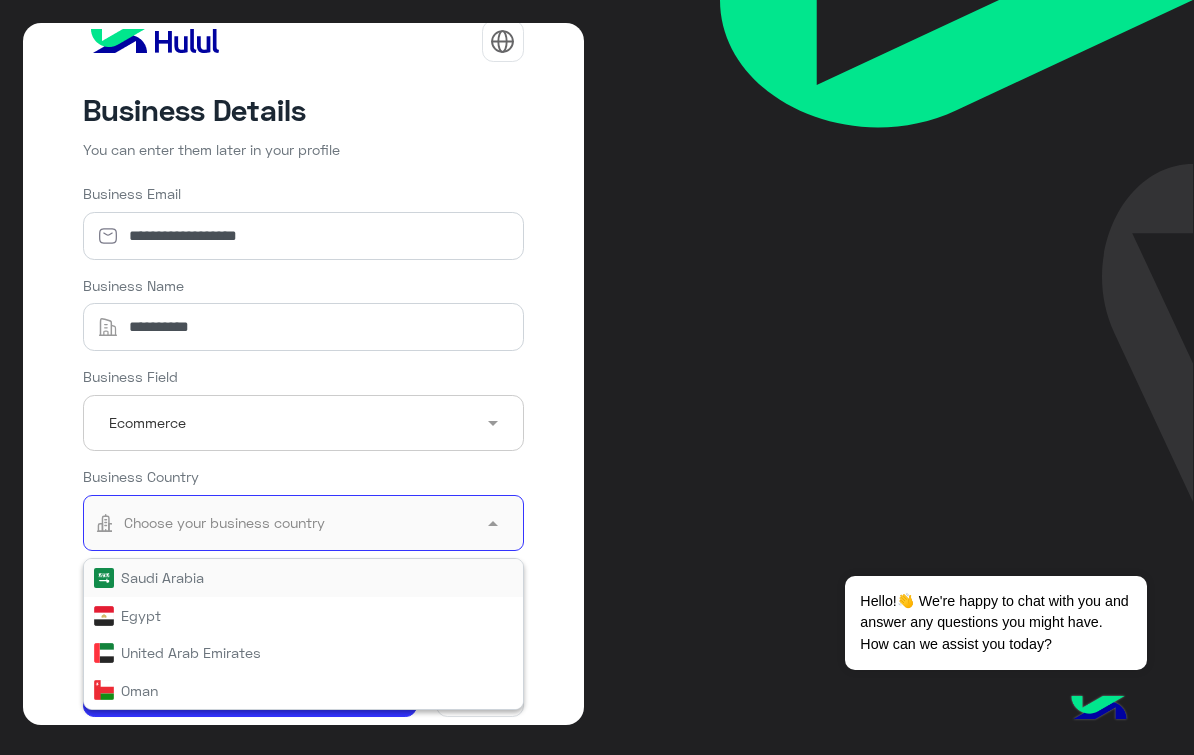 click 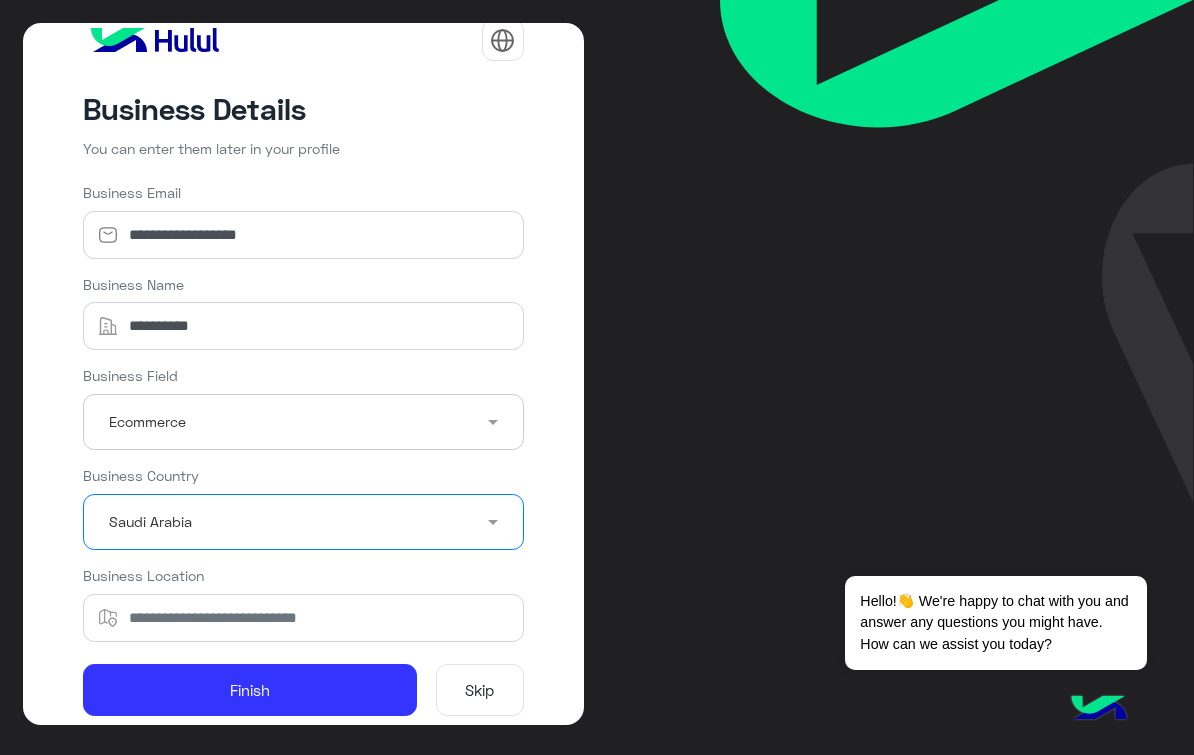 scroll, scrollTop: 25, scrollLeft: 0, axis: vertical 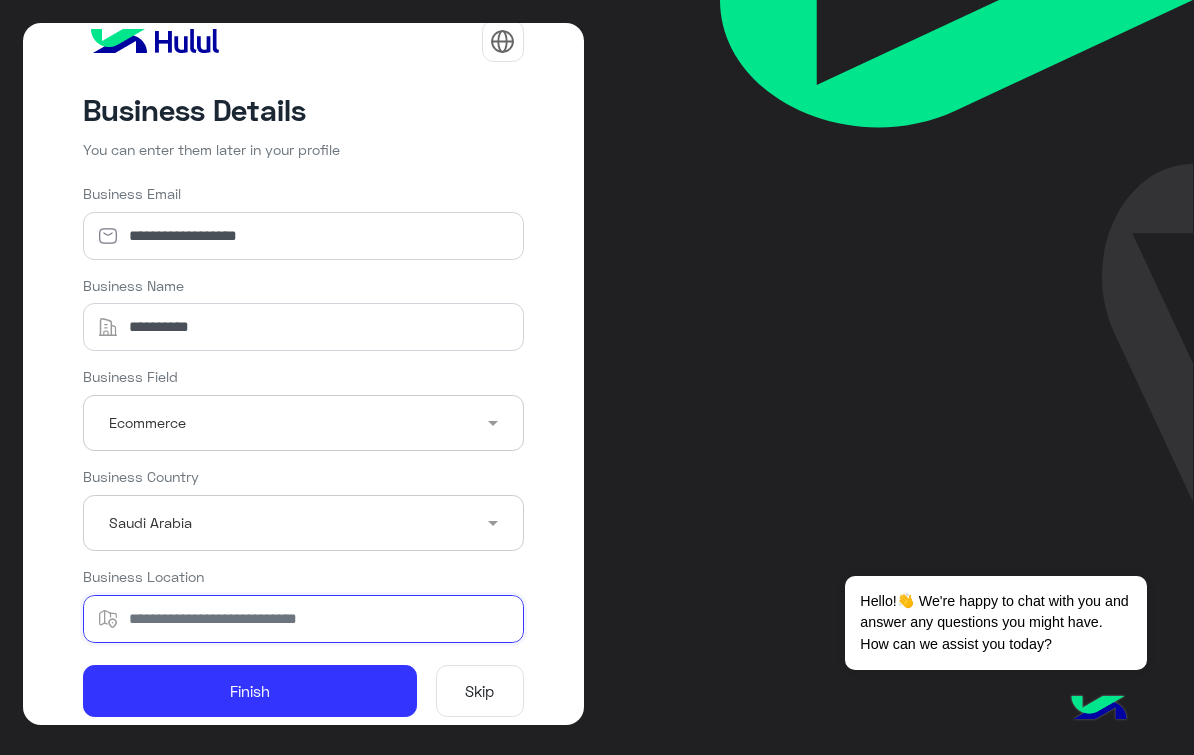click on "Business Location" at bounding box center [303, 619] 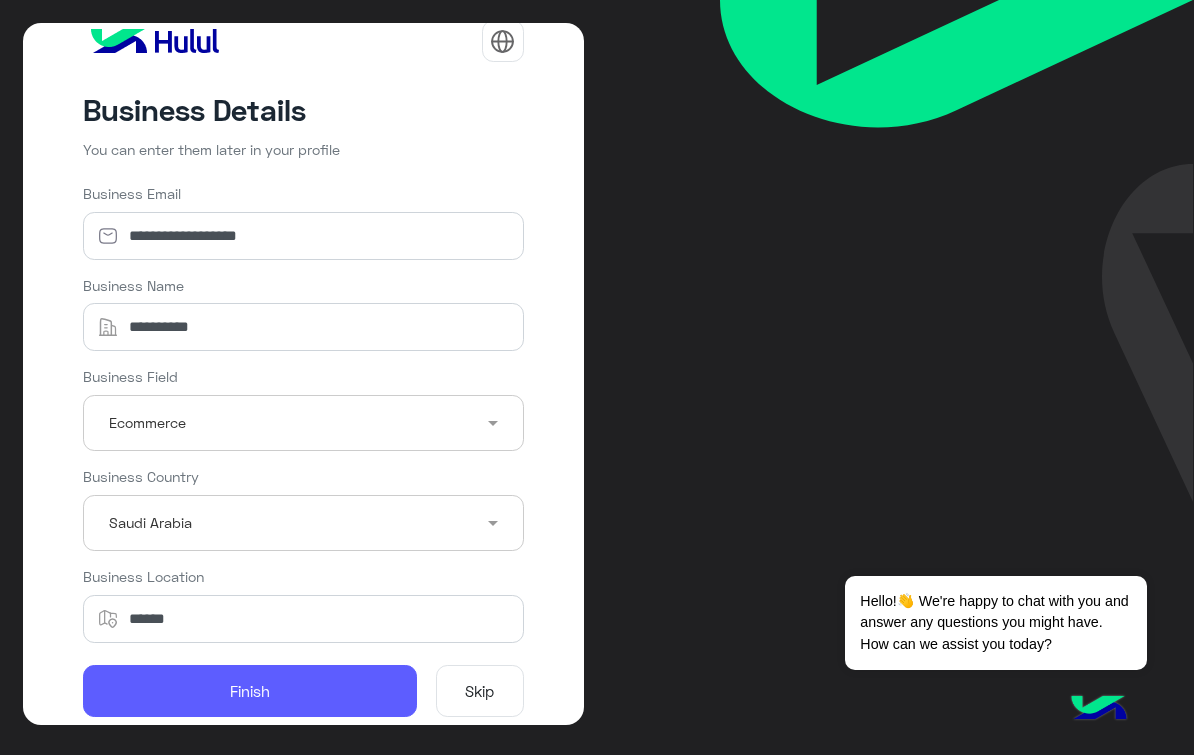 click on "Finish" 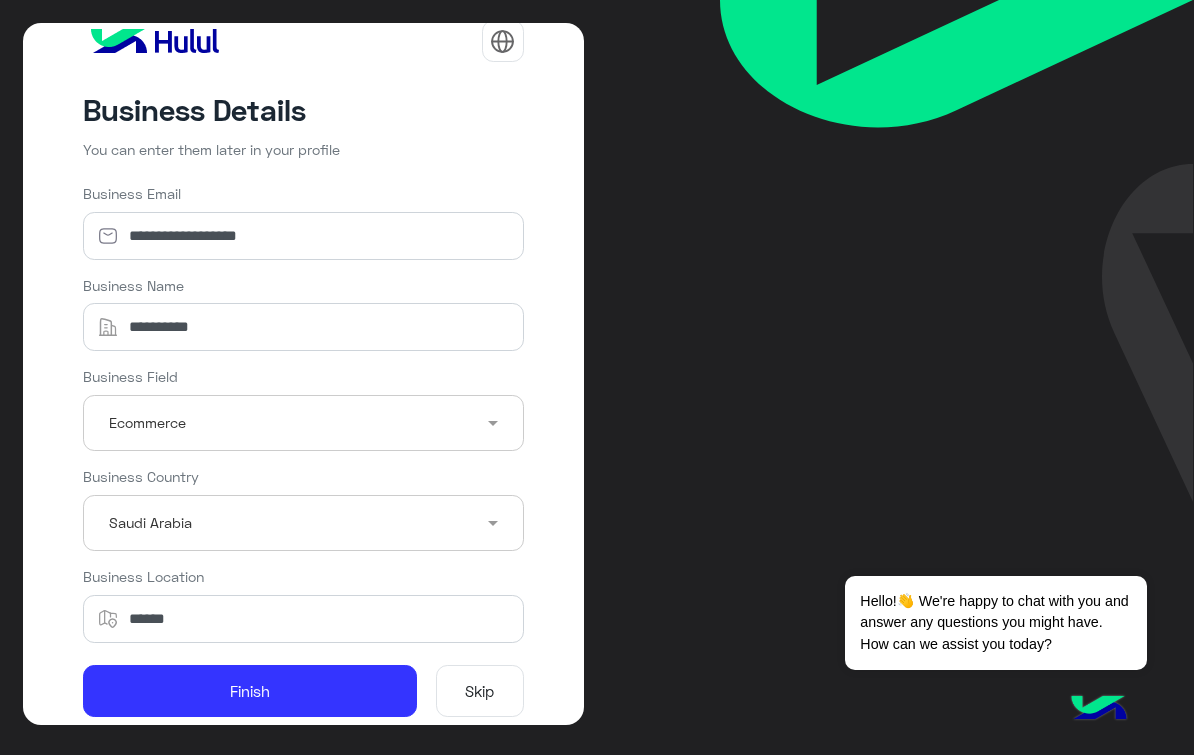 click on "Finish" 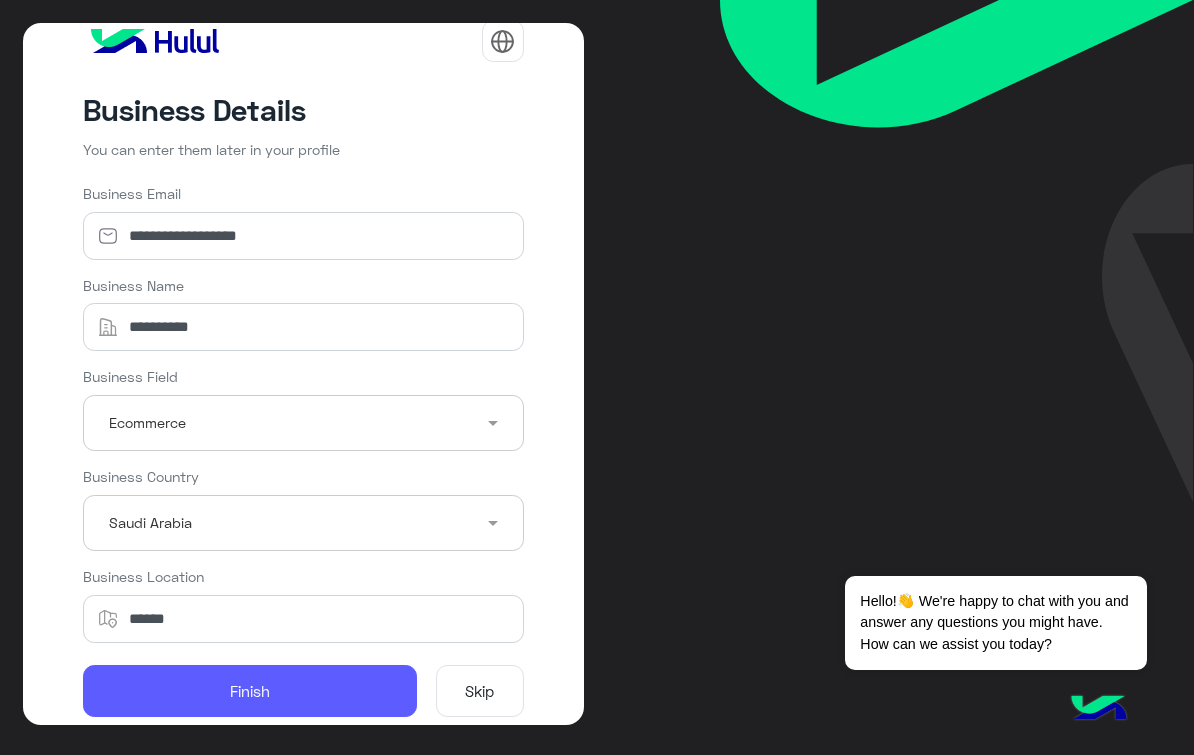 click on "Finish" 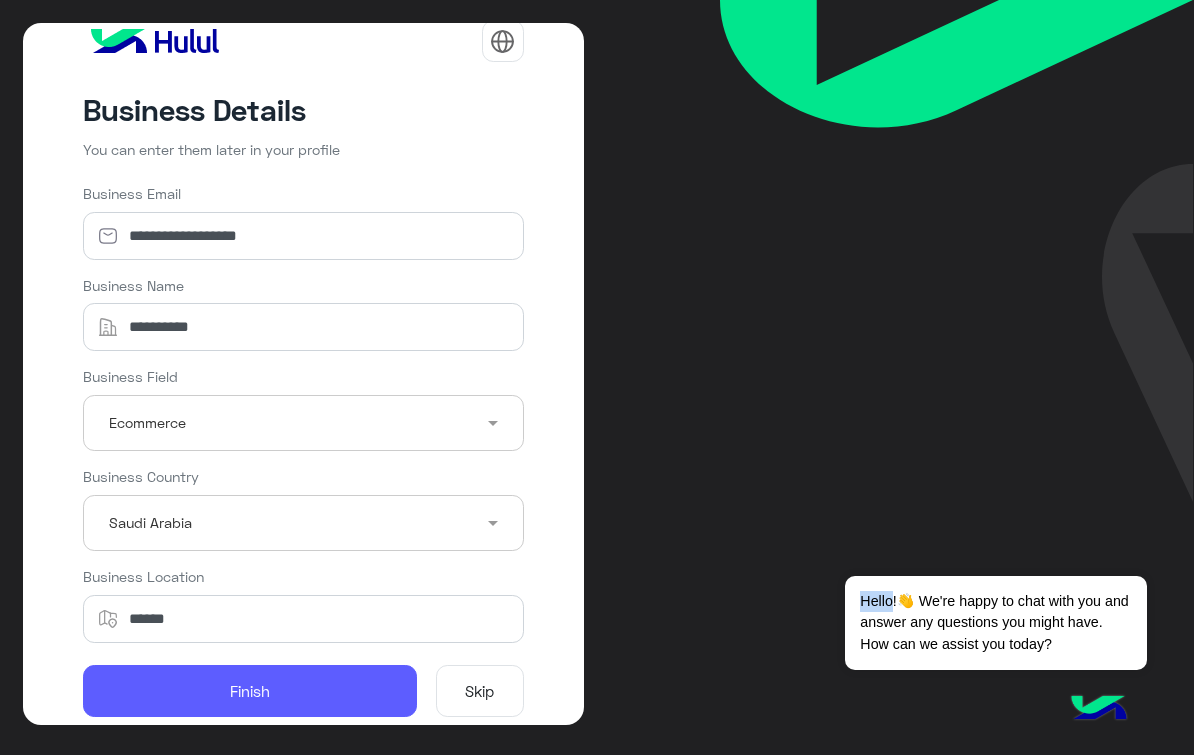 click on "Finish" 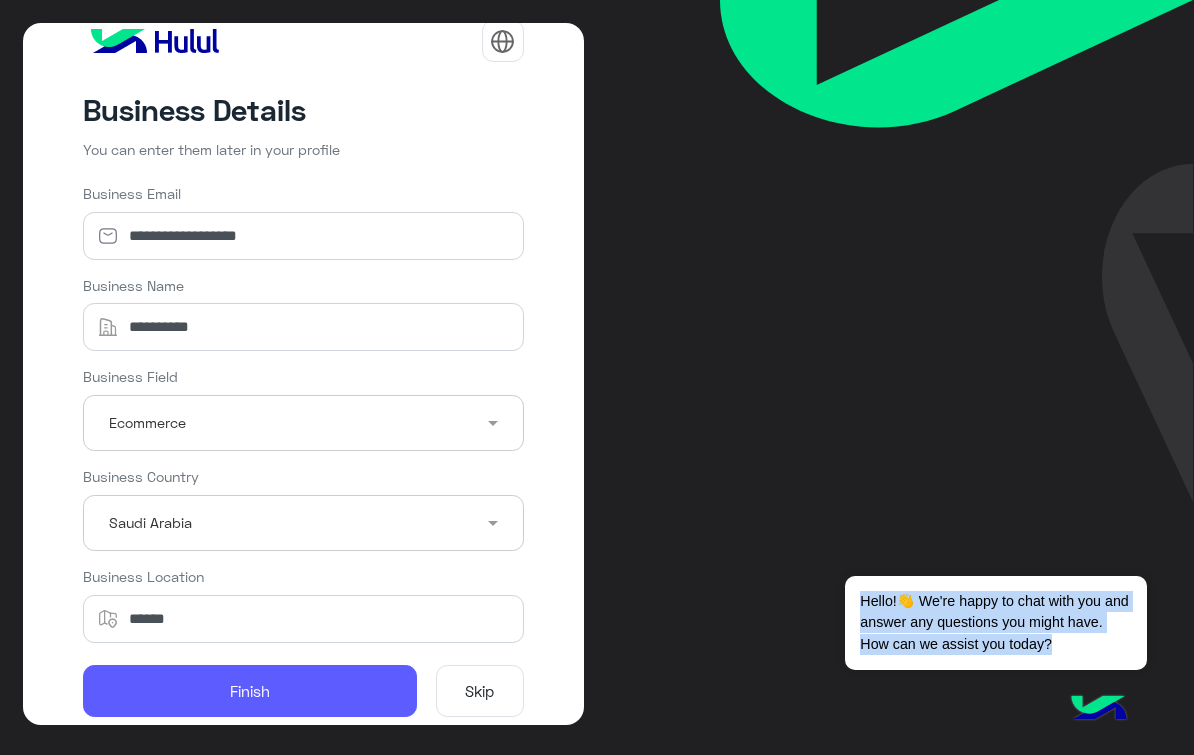 click on "Finish" 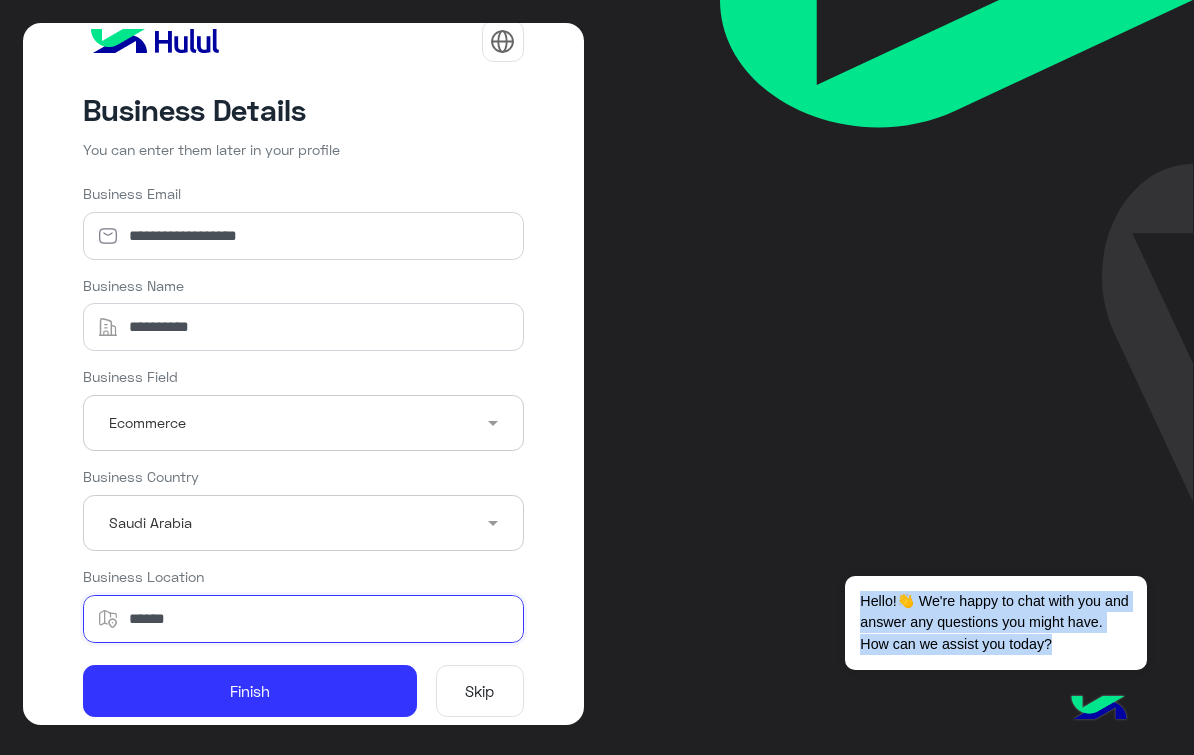 click on "******" at bounding box center [303, 619] 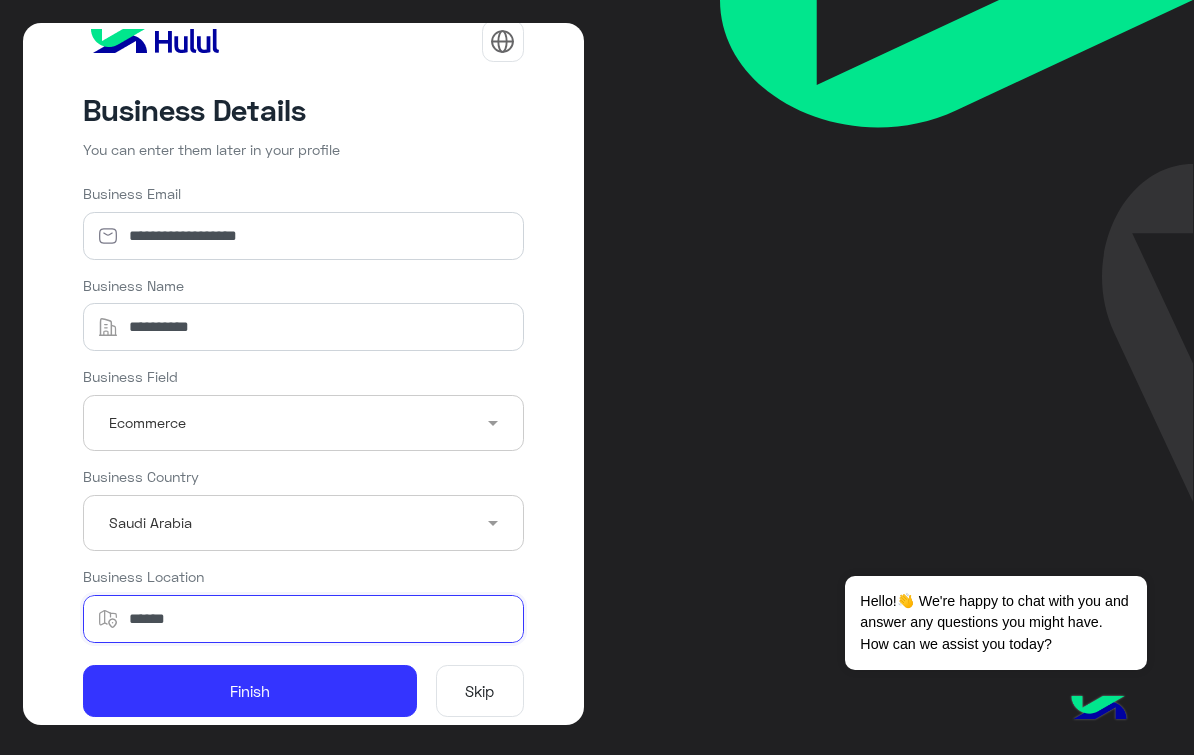 click on "******" at bounding box center (303, 619) 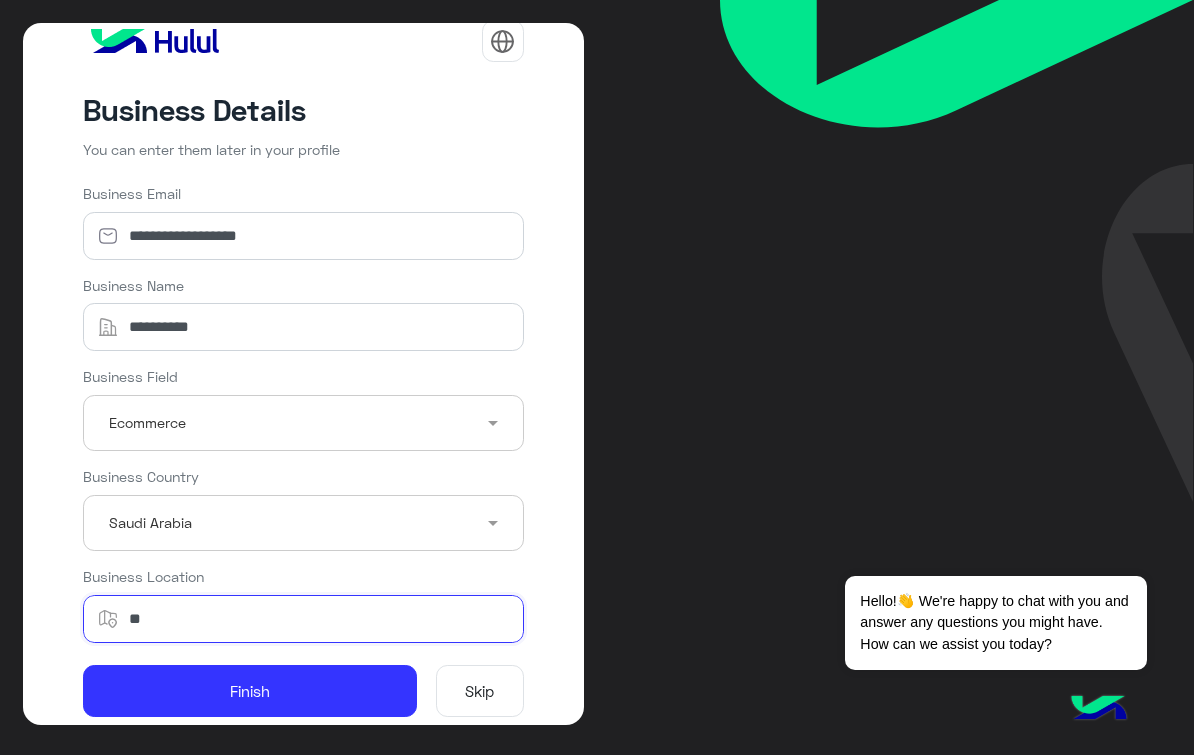 type on "*" 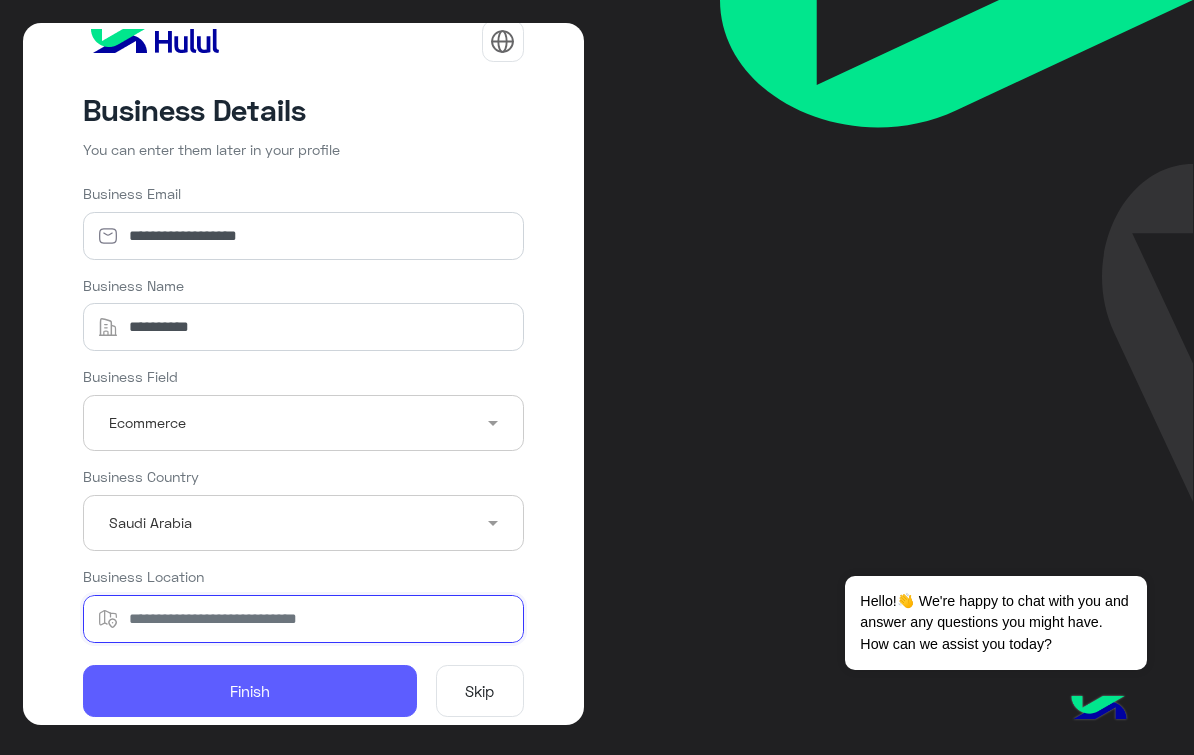 type 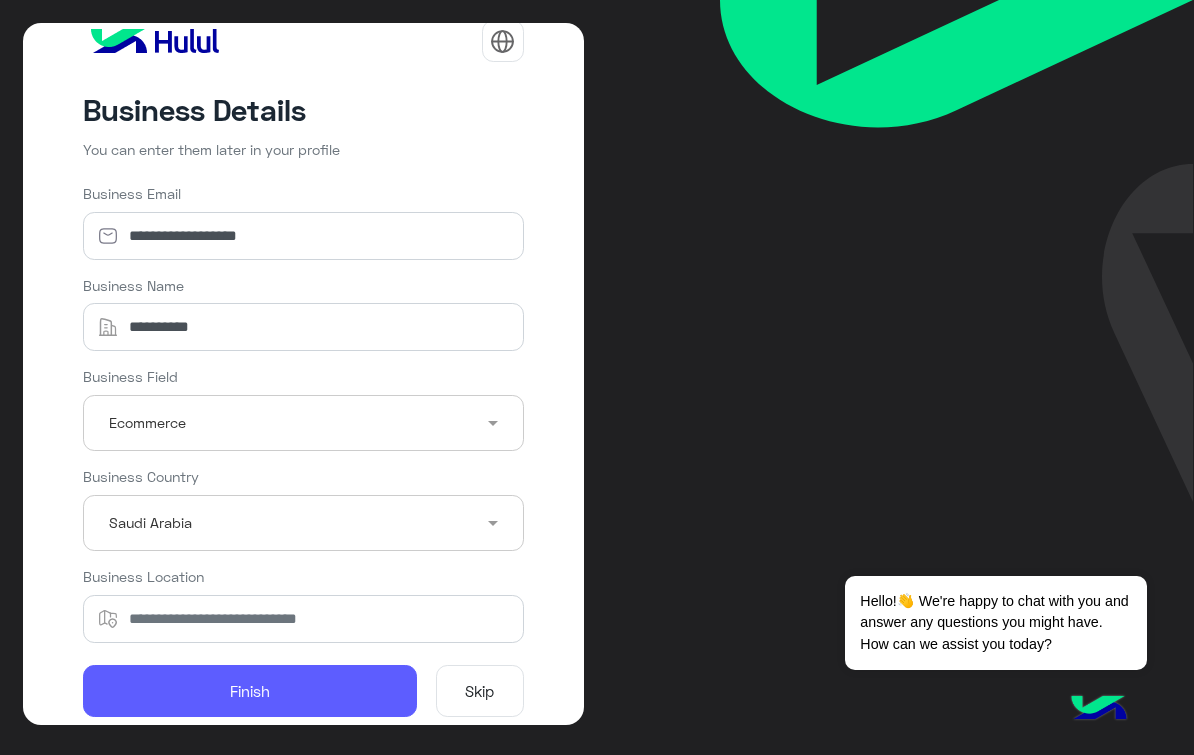 click on "Finish" 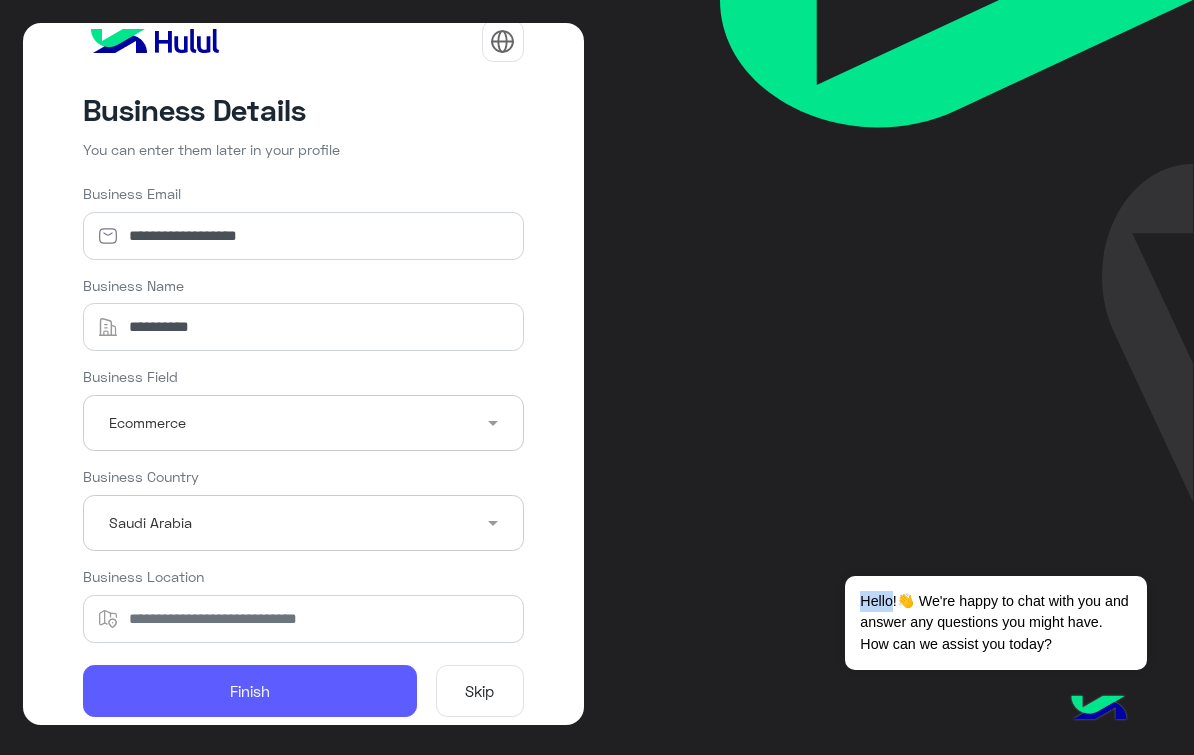 click on "Finish" 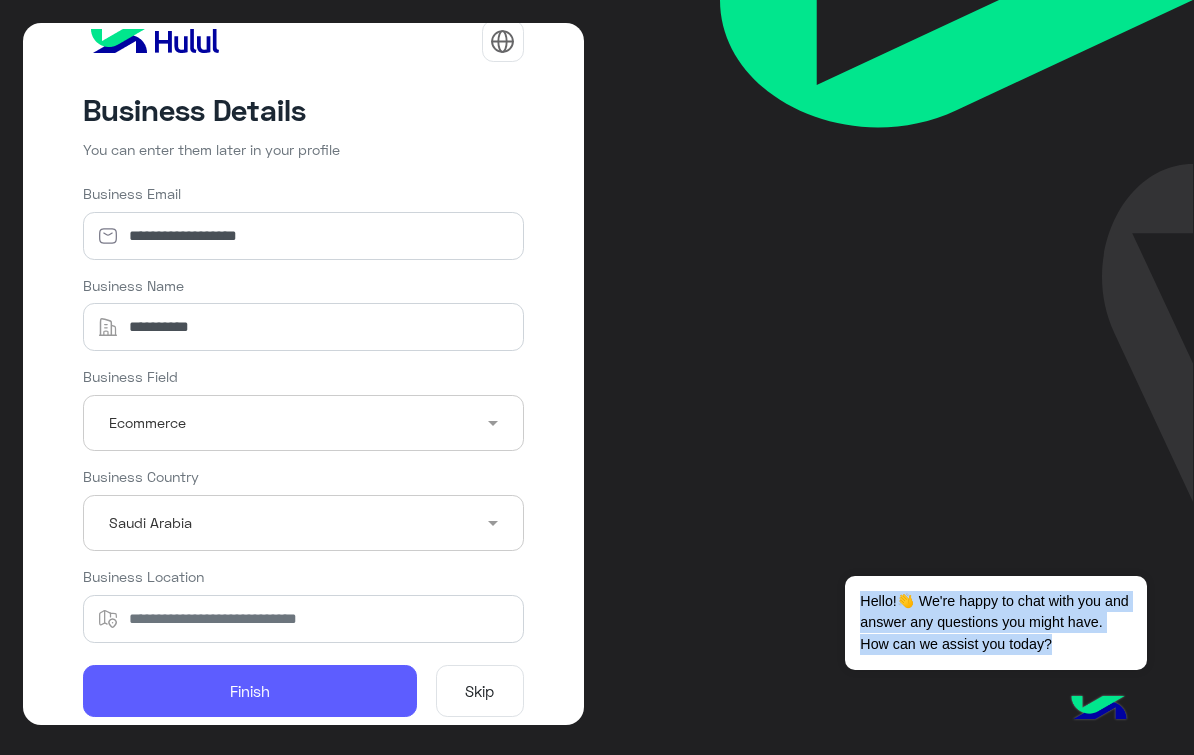 click on "Finish" 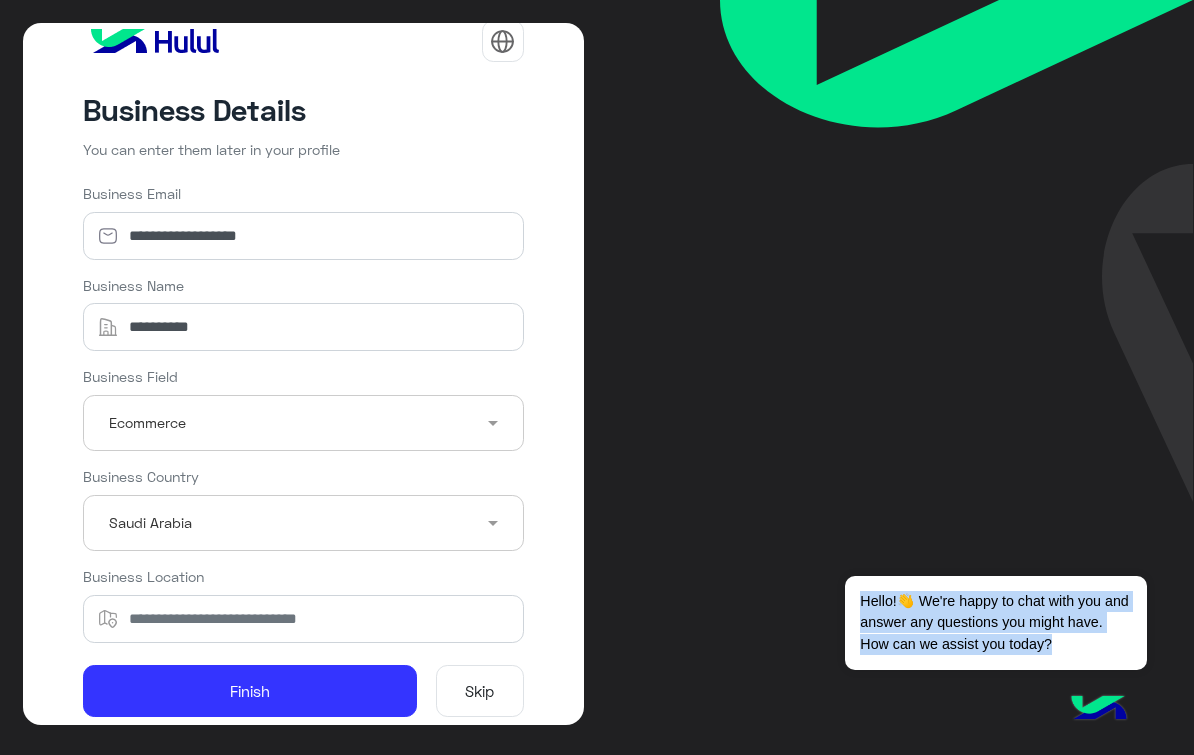 click at bounding box center (1099, 710) 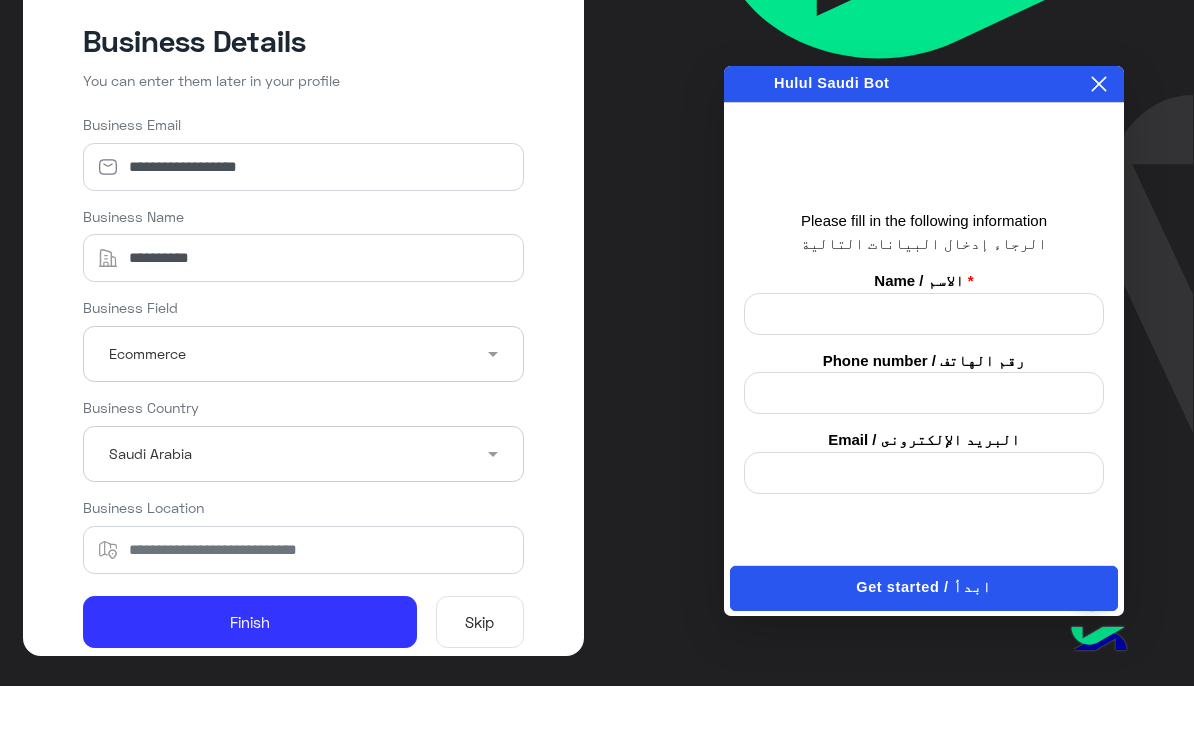 click 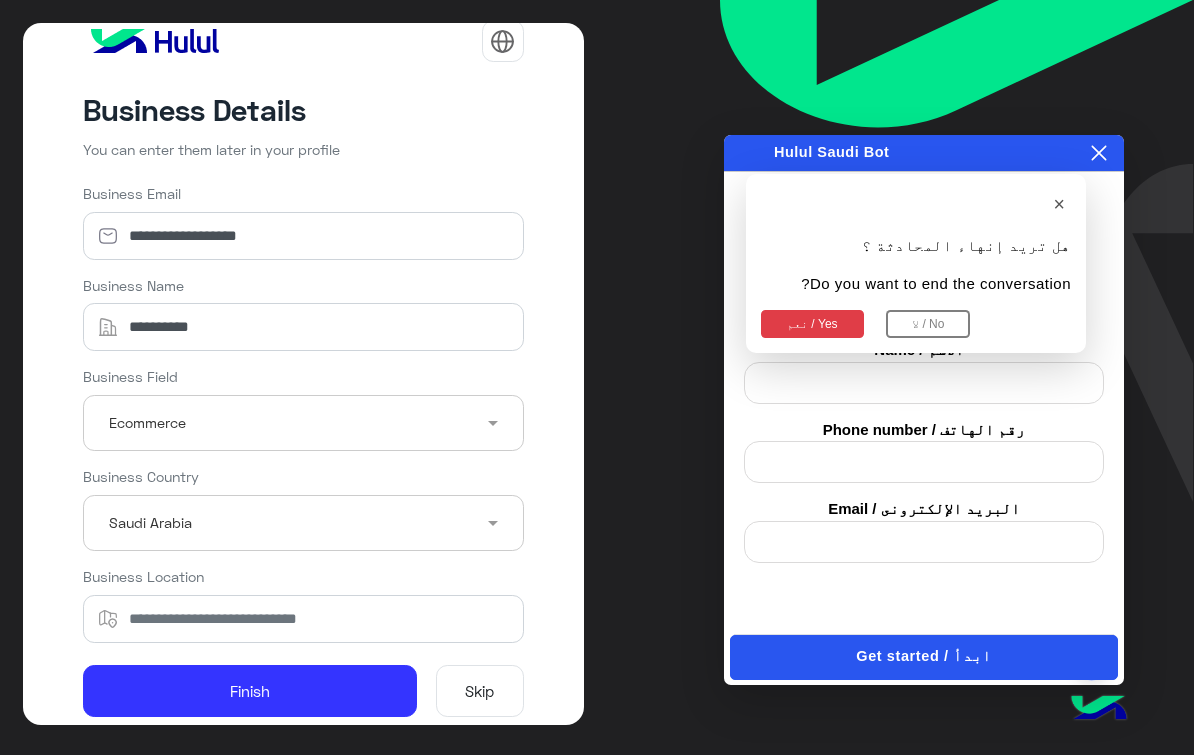 click on "نعم / Yes" at bounding box center (812, 324) 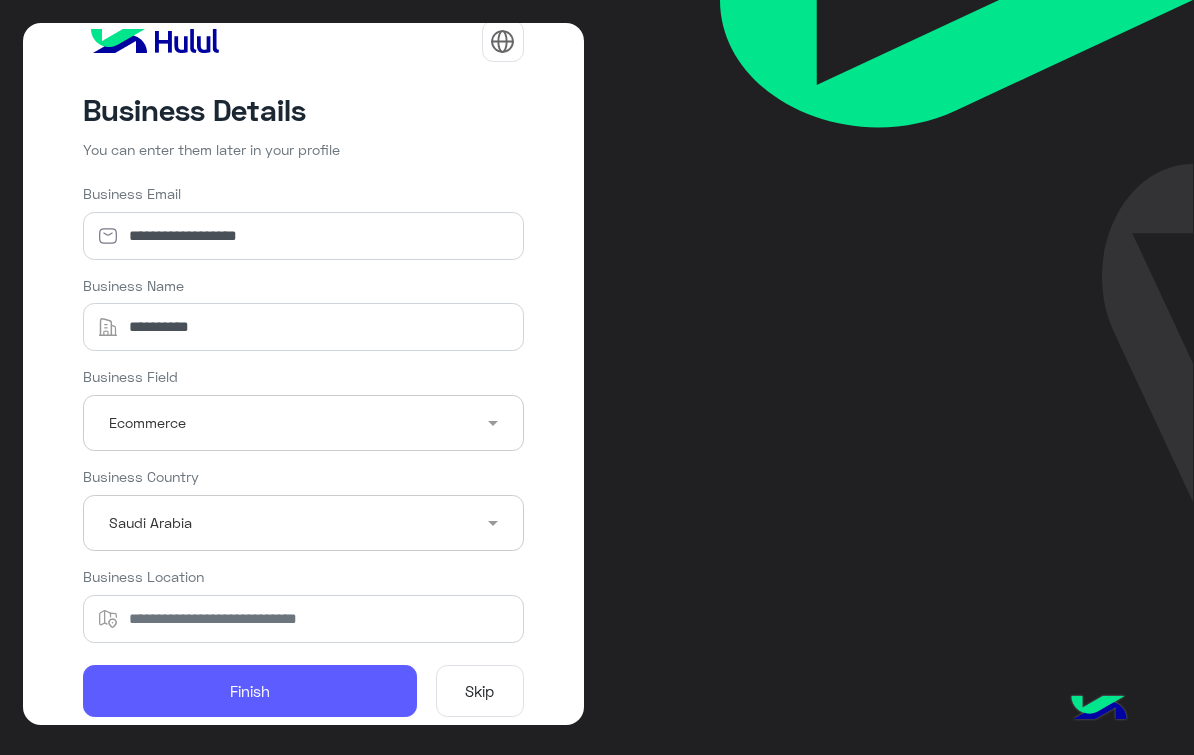 click on "Finish" 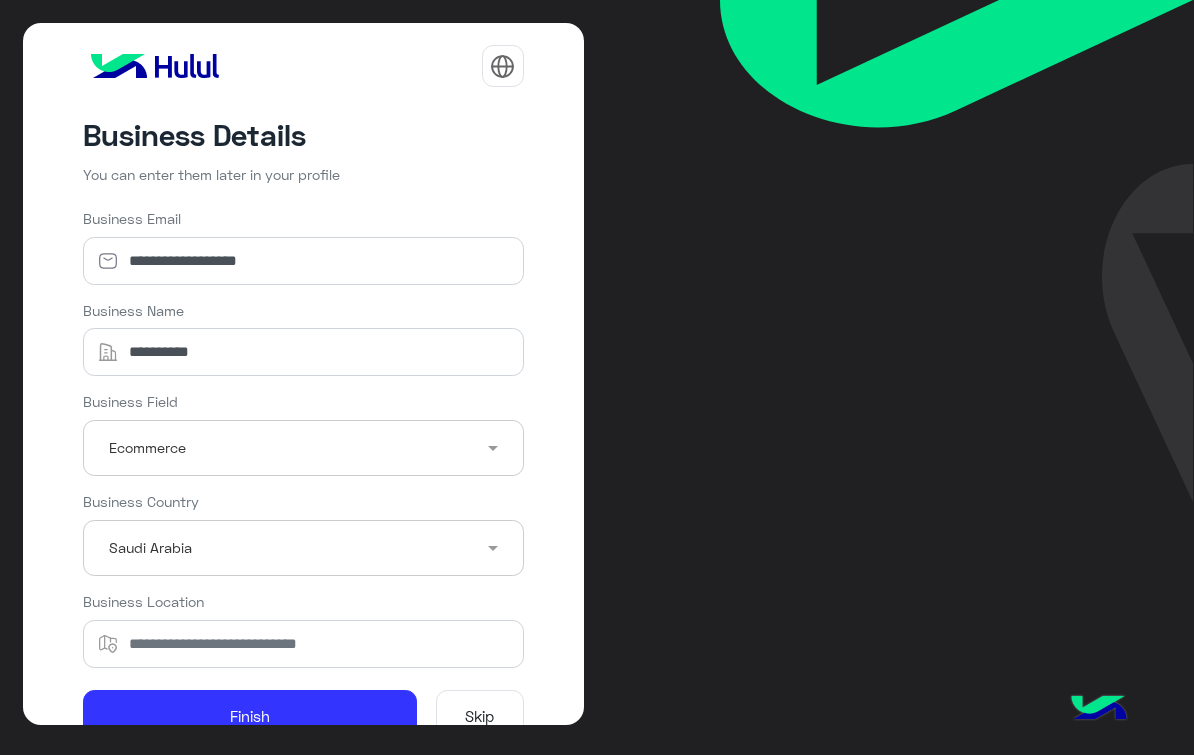 click on "Skip" 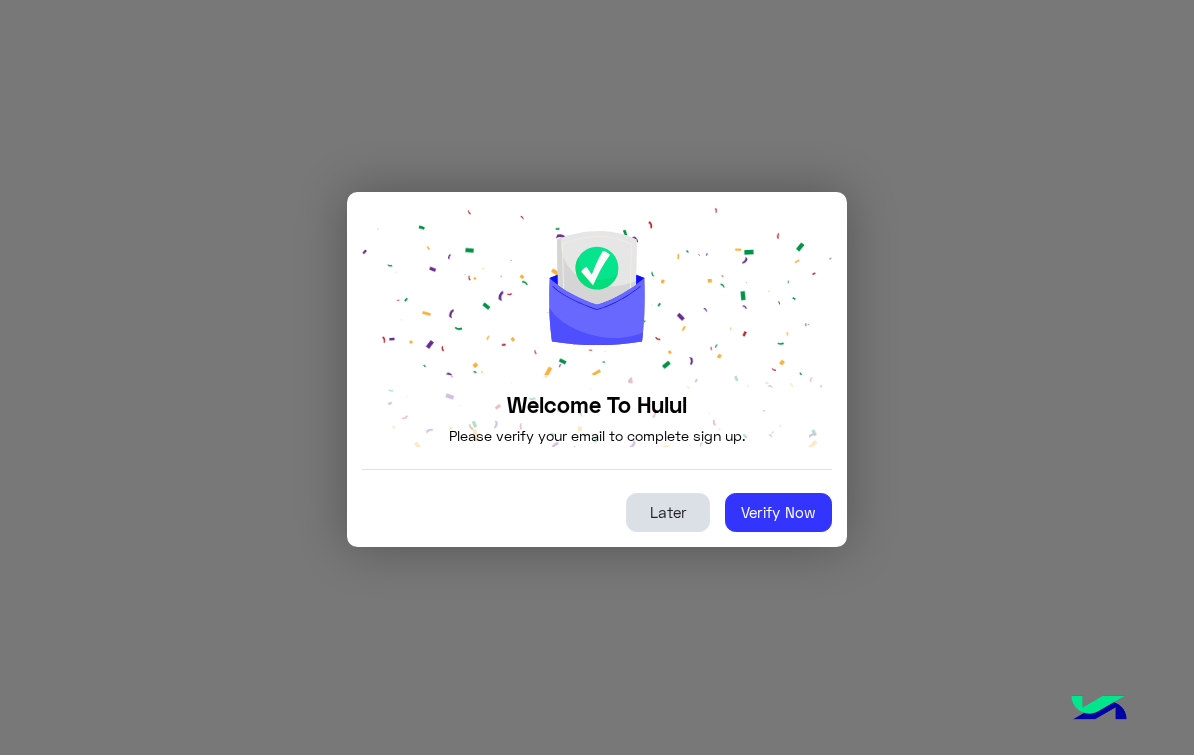 click on "Later" 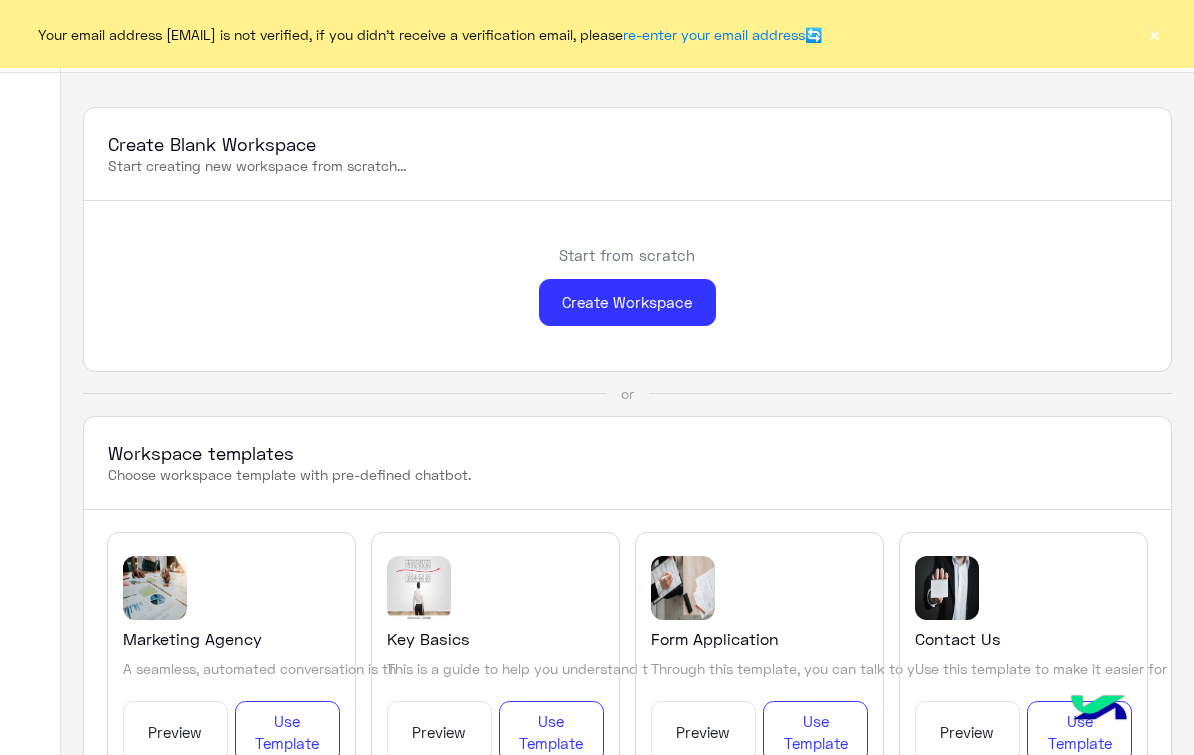 click on "×" 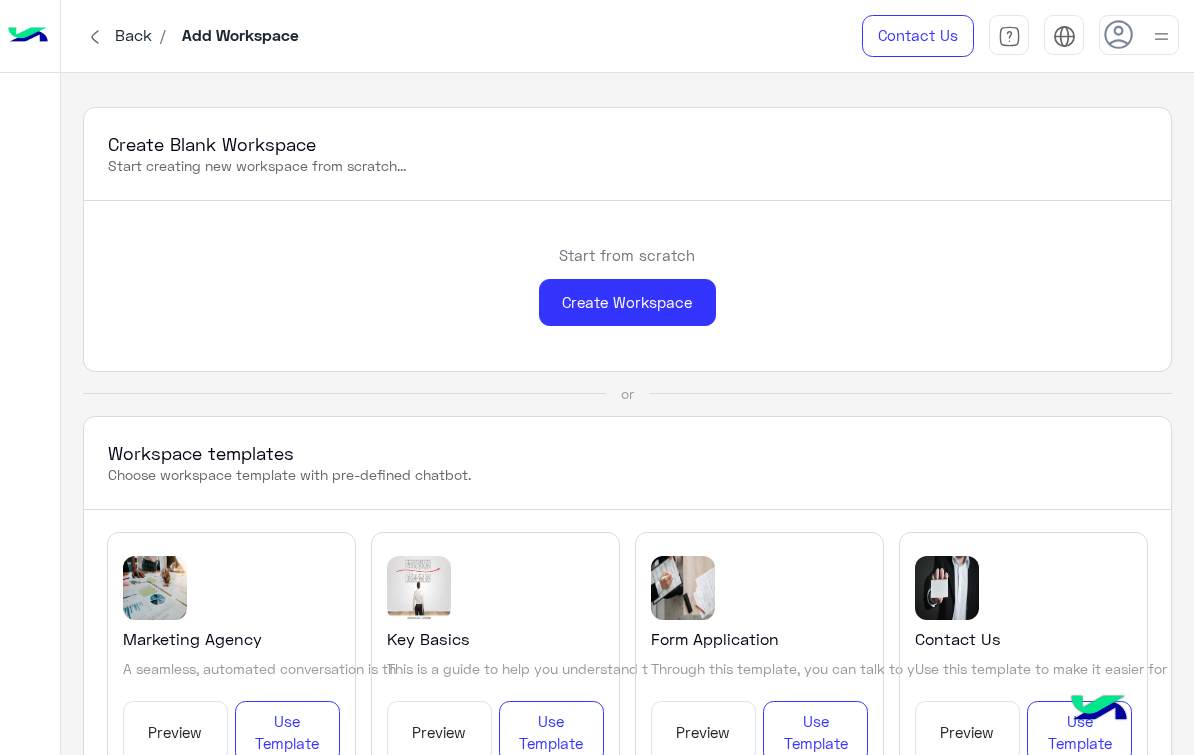 click at bounding box center [1139, 35] 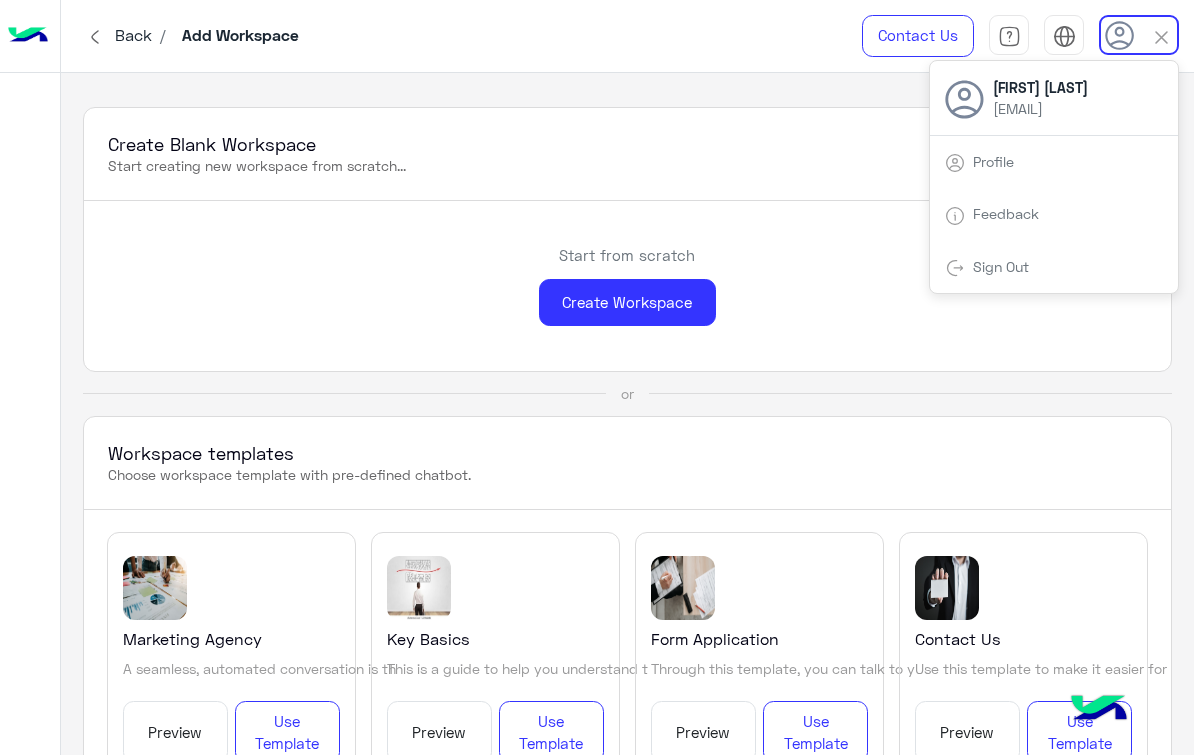 click on "Create Blank Workspace Start creating new workspace from scratch... Start from scratch  Create Workspace  or Workspace templates Choose workspace template with pre-defined chatbot.  Marketing Agency   A seamless, automated conversation is th   Preview   Use Template   Key Basics   This is a guide to help you understand t   Preview   Use Template   Form Application   Through this template, you can talk to y   Preview   Use Template   Contact Us   Use this template to make it easier for    Preview   Use Template   Recruiting Assistant   Interact with your potential candidates    Preview   Use Template   Donation   Engage in heart-to-heart conversations w   Preview   Use Template   Dental Clinic   	Through this template, your customers c   Preview   Use Template   Conferences and summits   Summits are overwhelming, but a chatbot    Preview   Use Template   Appointment for real estate   Your clients next home is easier to choo   Preview   Use Template   COVID-19 Awareness   Preview   Use Template   Healthcare" 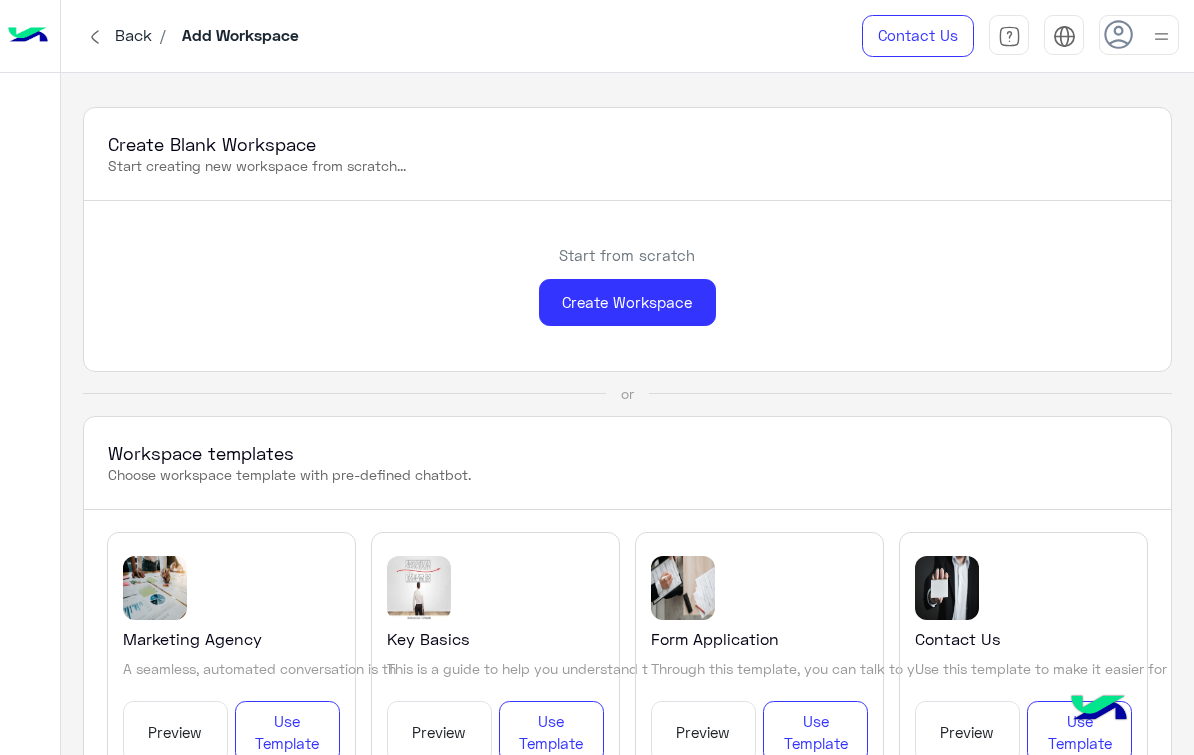 click on "or" 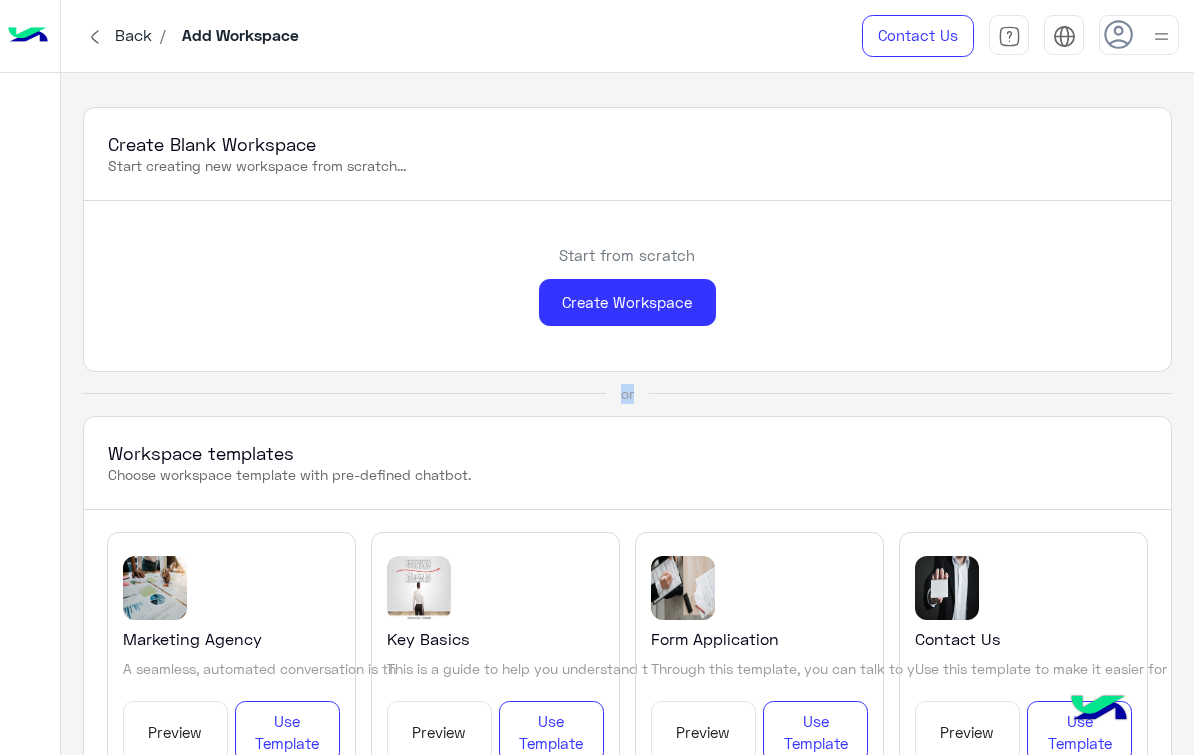 click on "or" 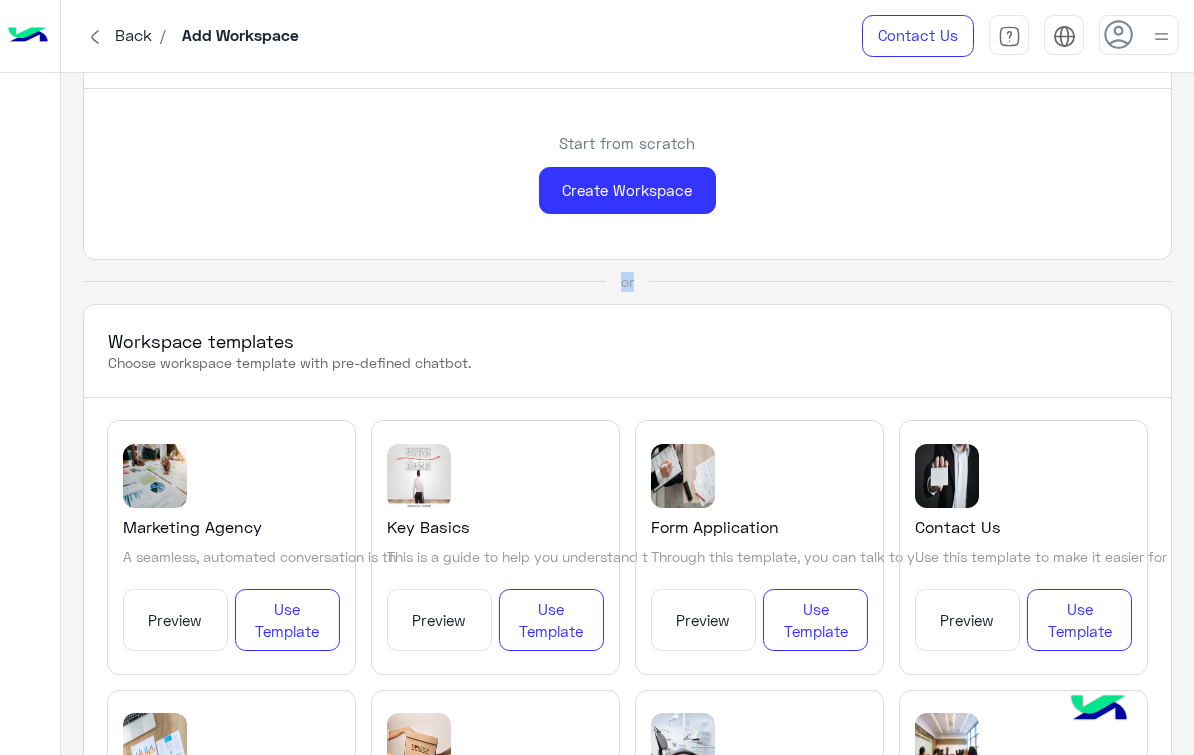 scroll, scrollTop: 111, scrollLeft: 0, axis: vertical 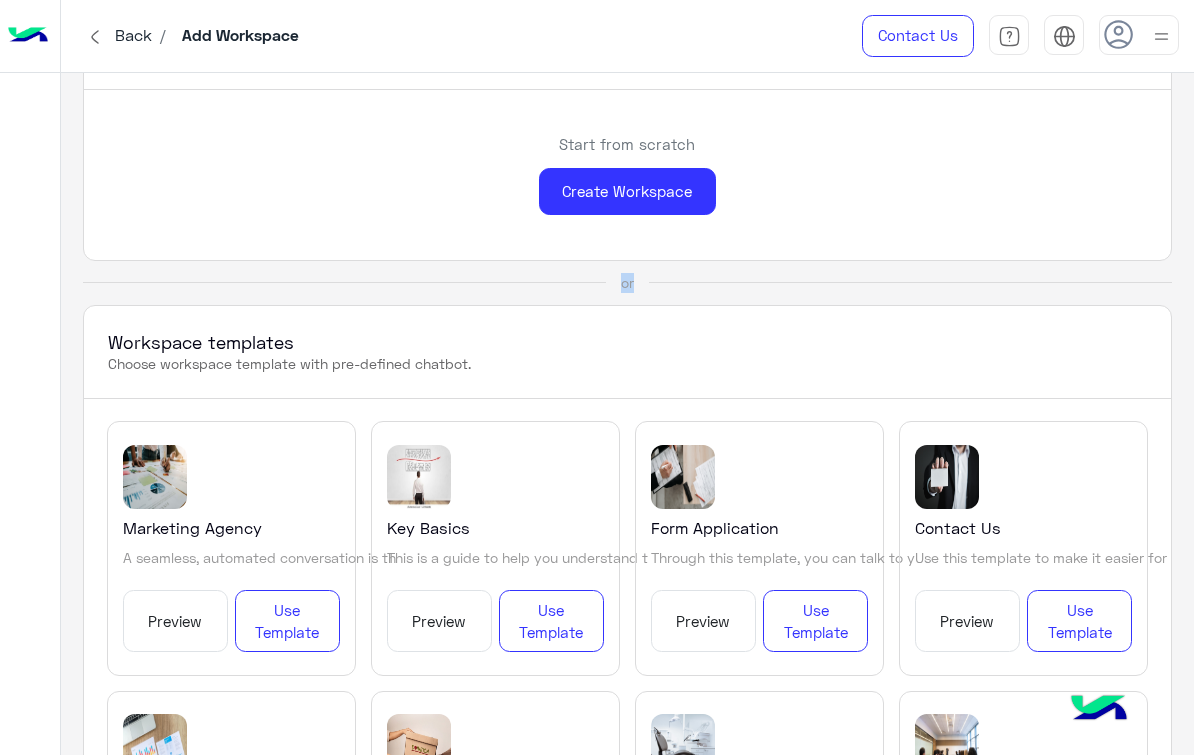 click on "Back  /  Add Workspace   Contact Us  Help Center عربي English Create Blank Workspace Start creating new workspace from scratch... Start from scratch  Create Workspace  or Workspace templates Choose workspace template with pre-defined chatbot.  Marketing Agency   A seamless, automated conversation is th   Preview   Use Template   Key Basics   This is a guide to help you understand t   Preview   Use Template   Form Application   Through this template, you can talk to y   Preview   Use Template   Contact Us   Use this template to make it easier for    Preview   Use Template   Recruiting Assistant   Interact with your potential candidates    Preview   Use Template   Donation   Engage in heart-to-heart conversations w   Preview   Use Template   Dental Clinic   	Through this template, your customers c   Preview   Use Template   Conferences and summits   Summits are overwhelming, but a chatbot    Preview   Use Template   Appointment for real estate   Your clients next home is easier to choo   Preview" at bounding box center [597, 377] 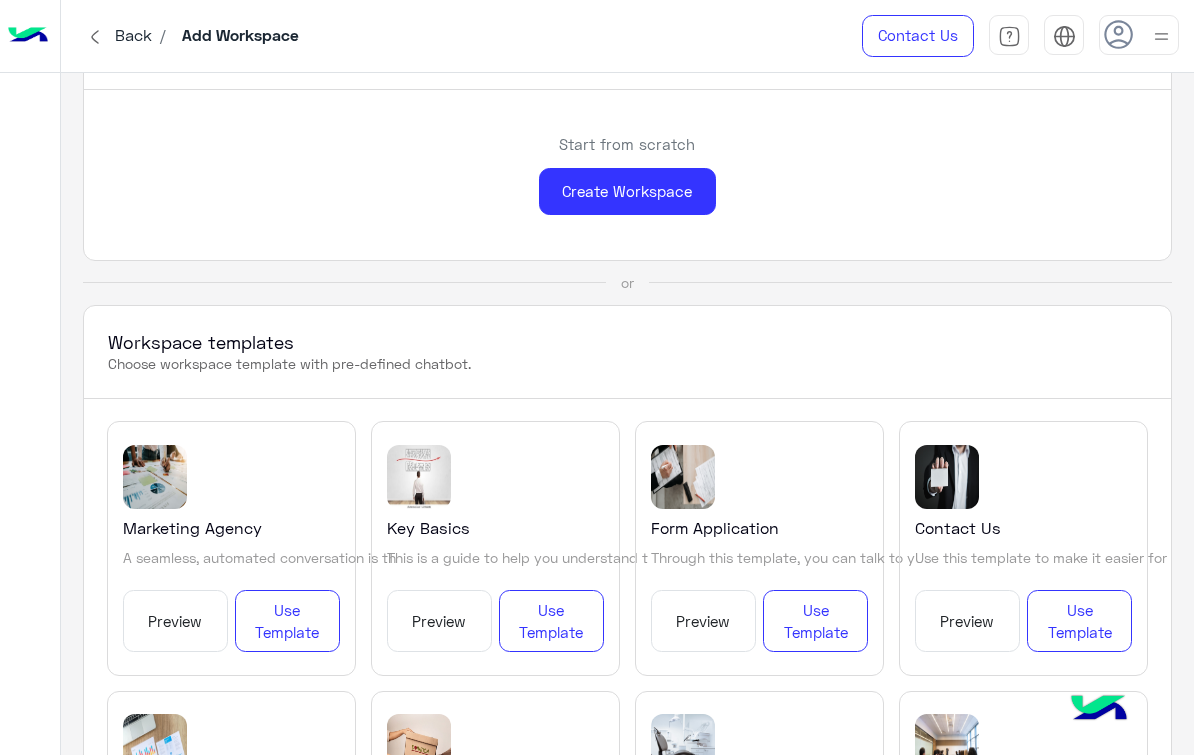 click on "or" 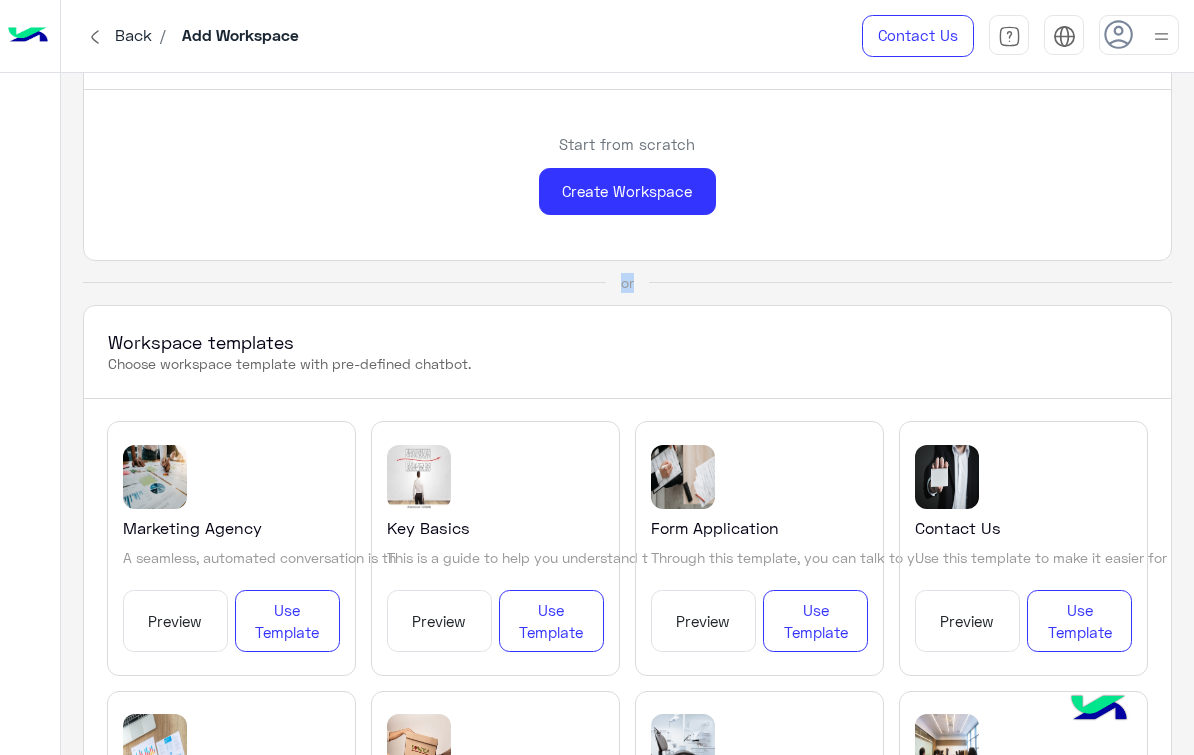 click on "or" 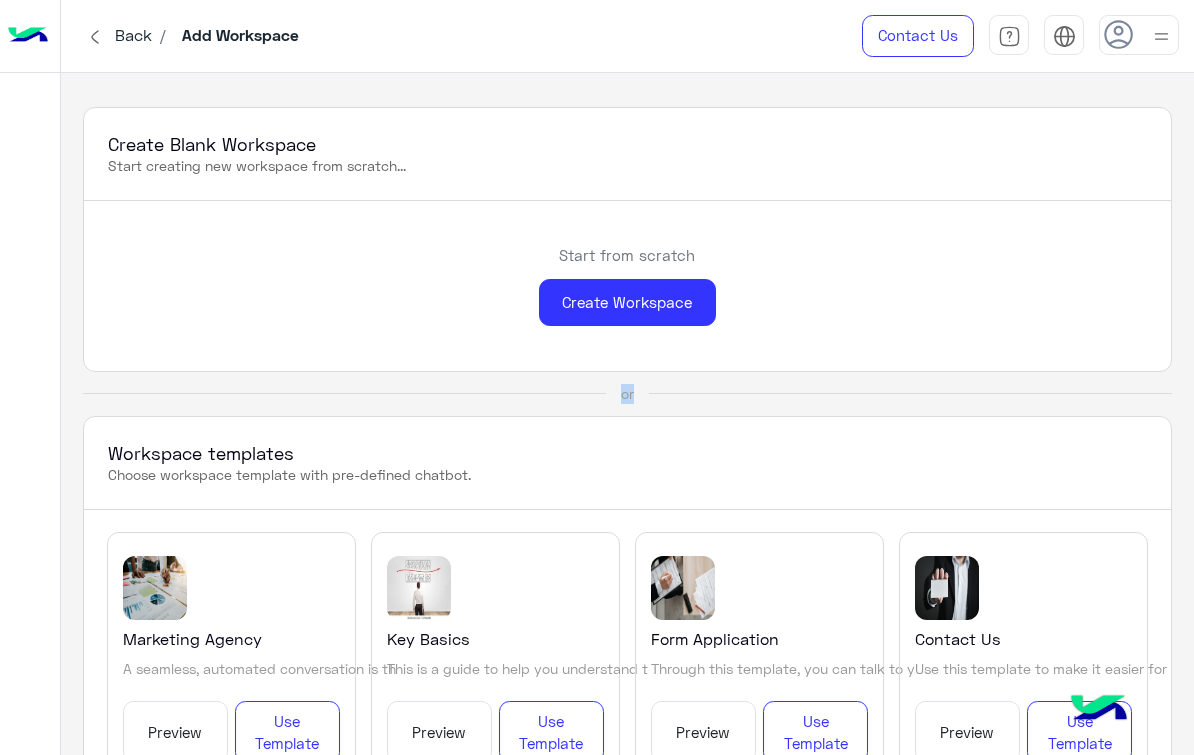 scroll, scrollTop: 0, scrollLeft: 0, axis: both 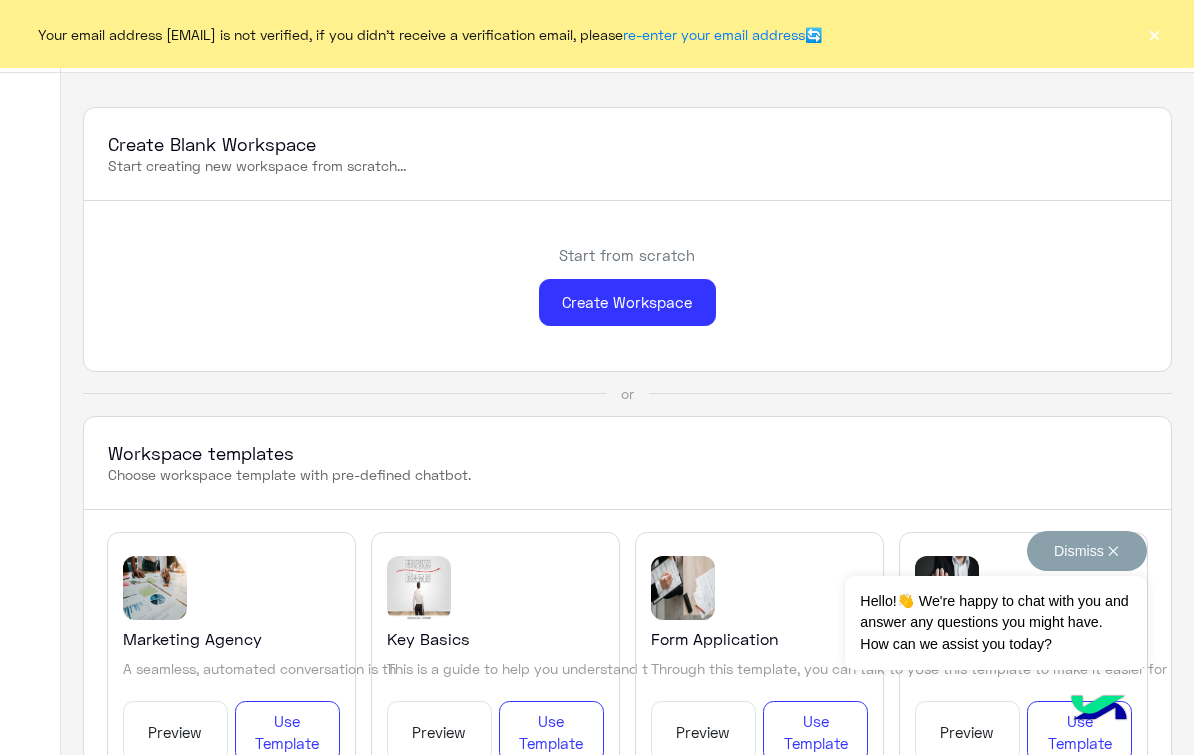 click on "Dismiss ✕" at bounding box center (1087, 551) 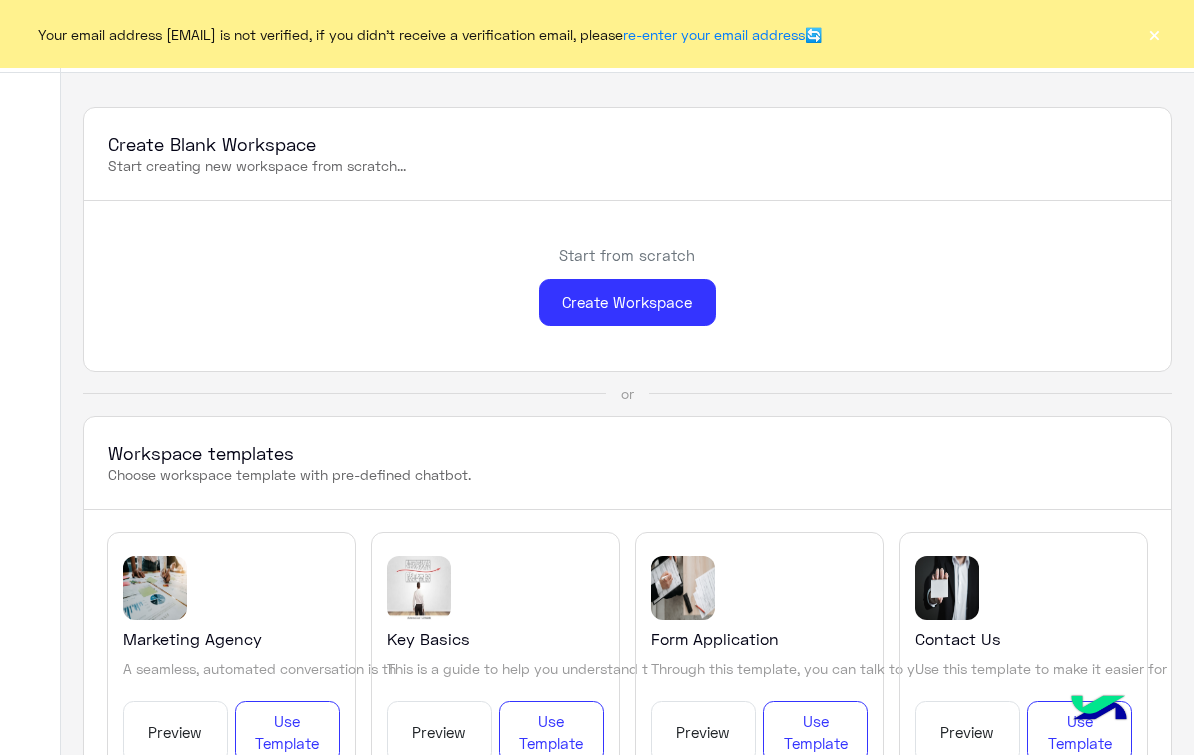click on "×" 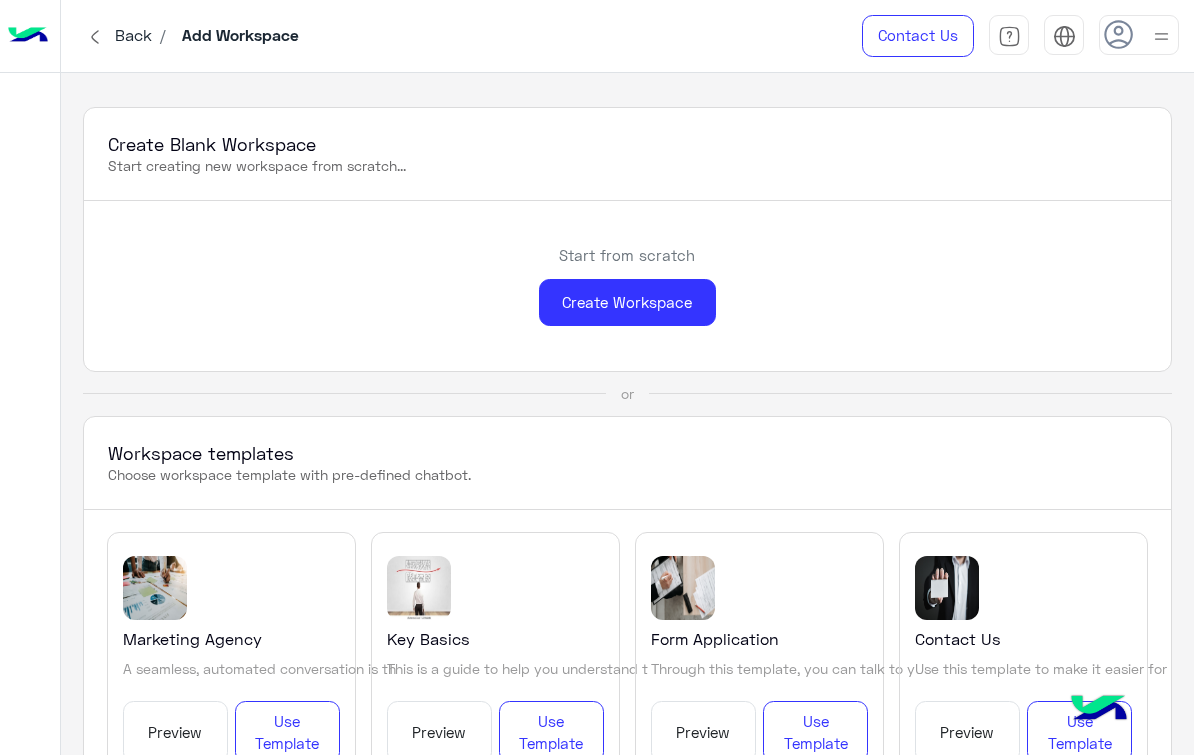 scroll, scrollTop: 320, scrollLeft: 0, axis: vertical 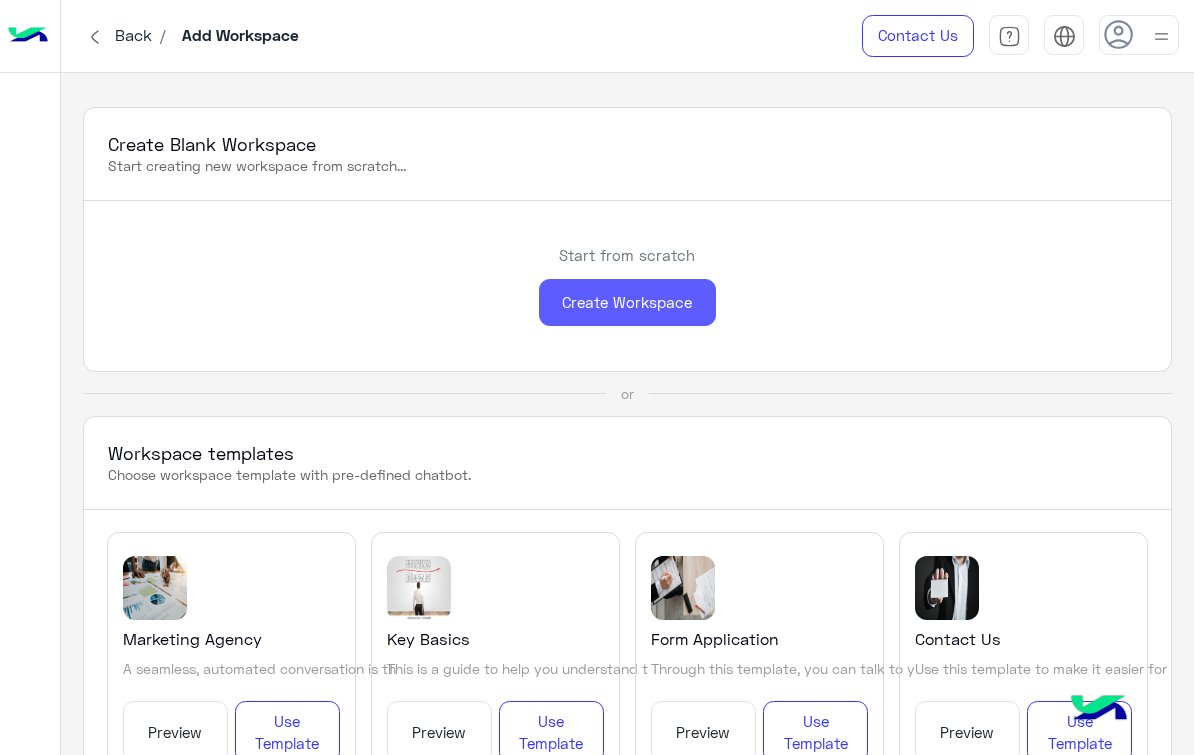 click on "Create Workspace" 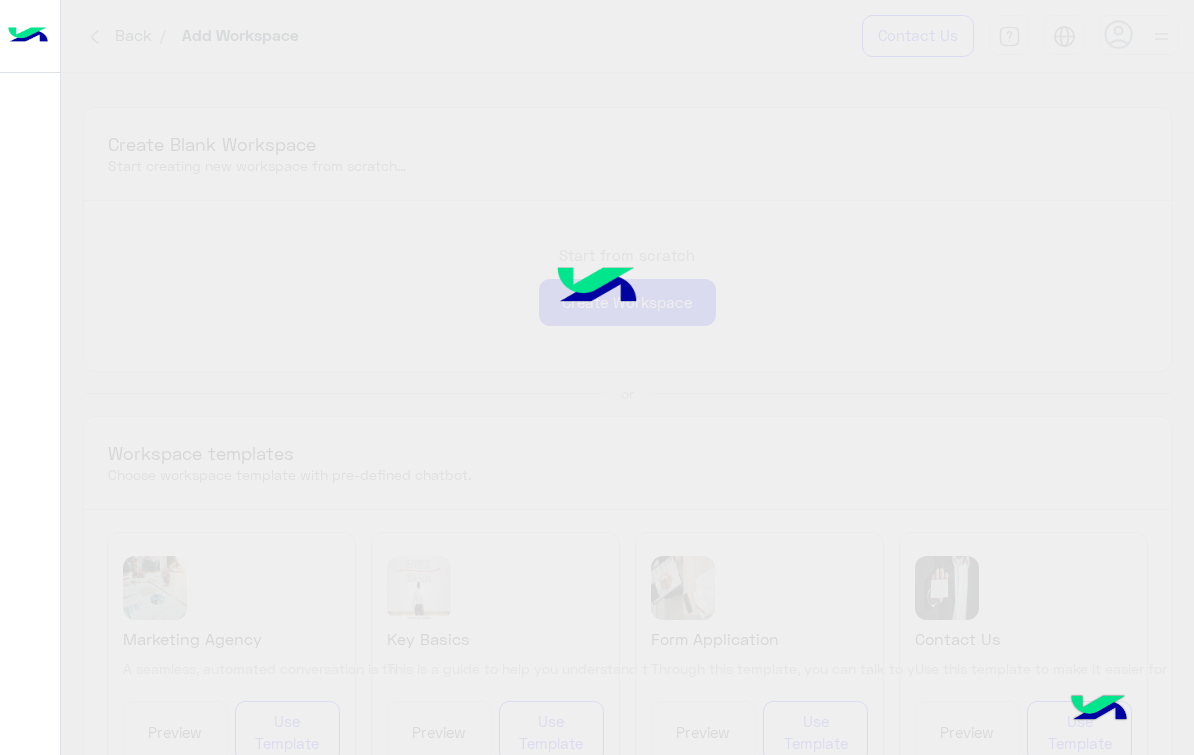 scroll, scrollTop: 0, scrollLeft: 0, axis: both 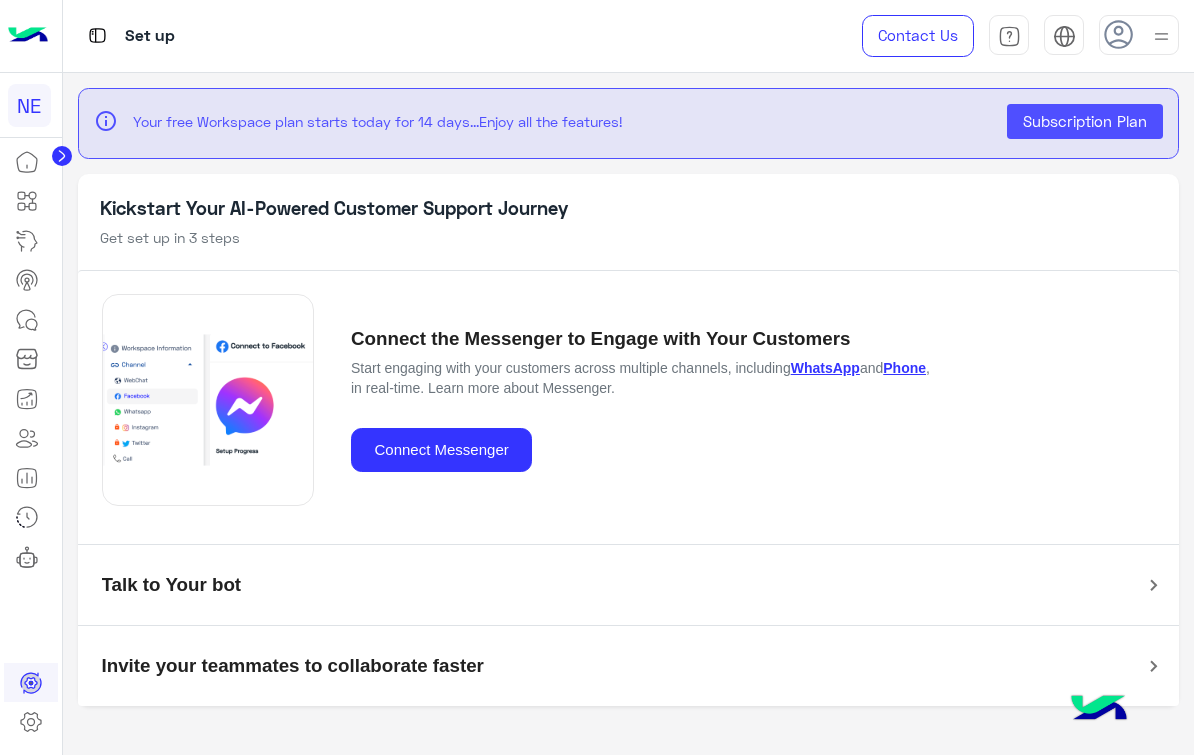 click 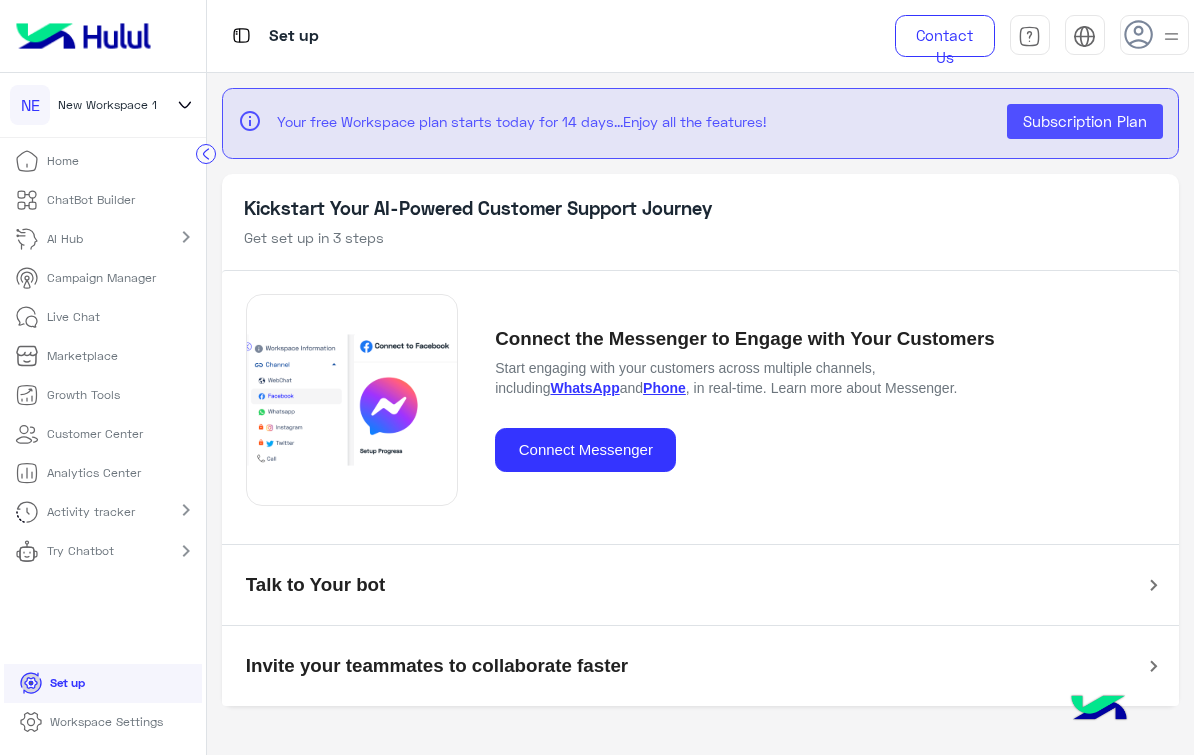 click on "Subscription Plan" at bounding box center [1085, 121] 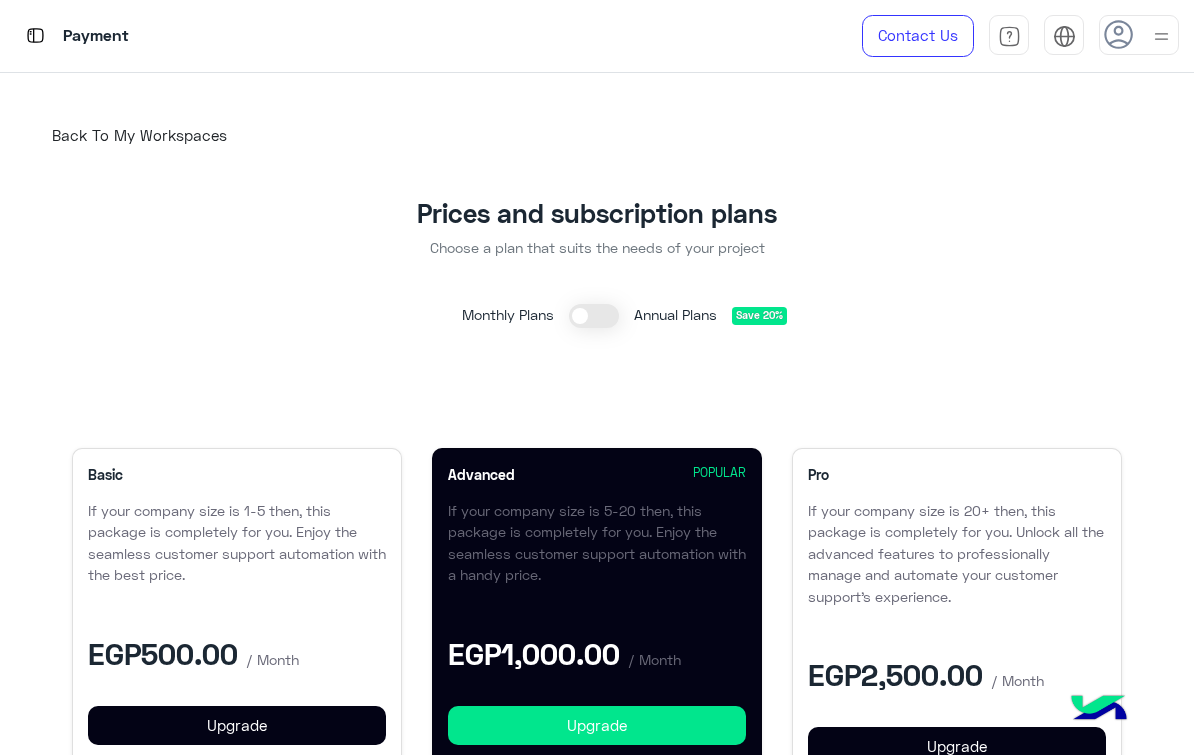 scroll, scrollTop: 0, scrollLeft: 0, axis: both 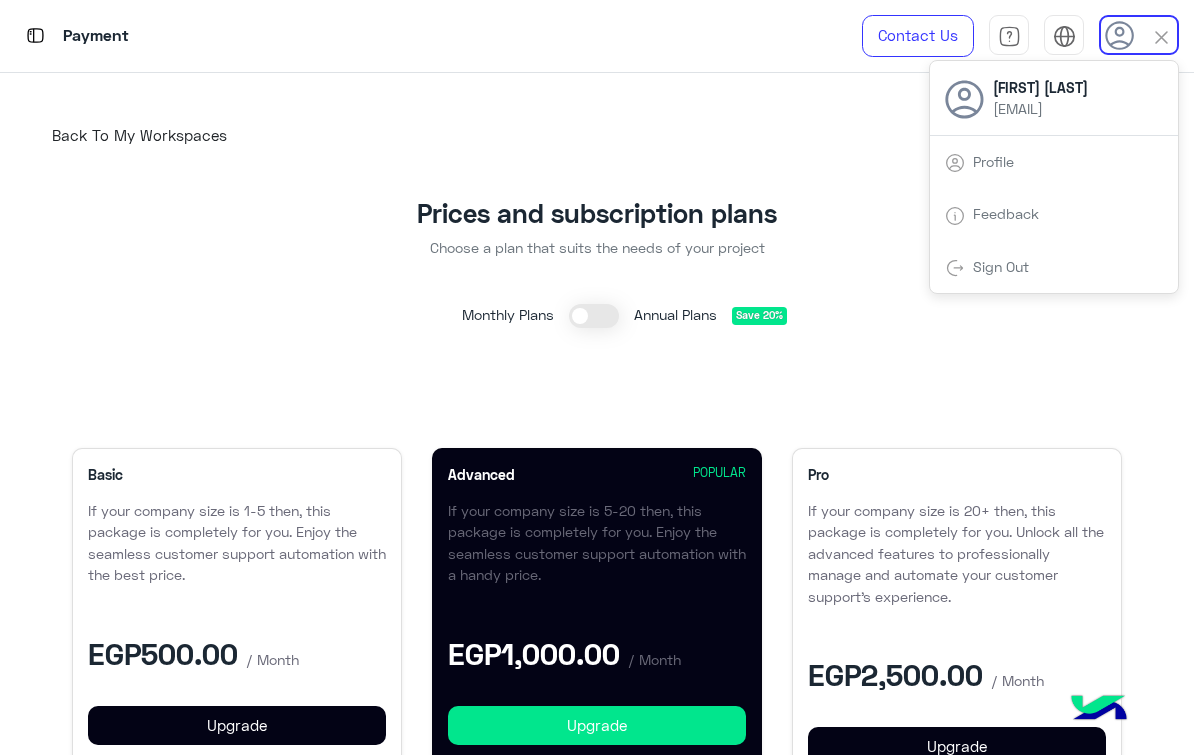 click on "Prices and subscription plans" 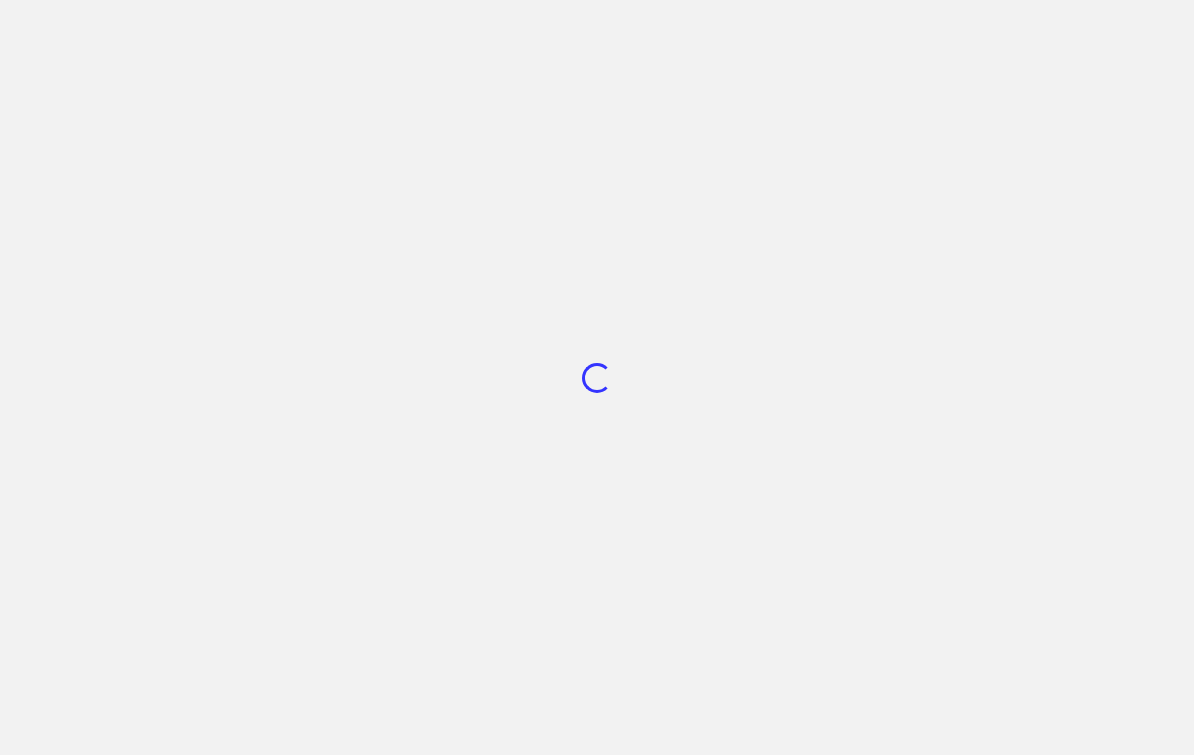 scroll, scrollTop: 0, scrollLeft: 0, axis: both 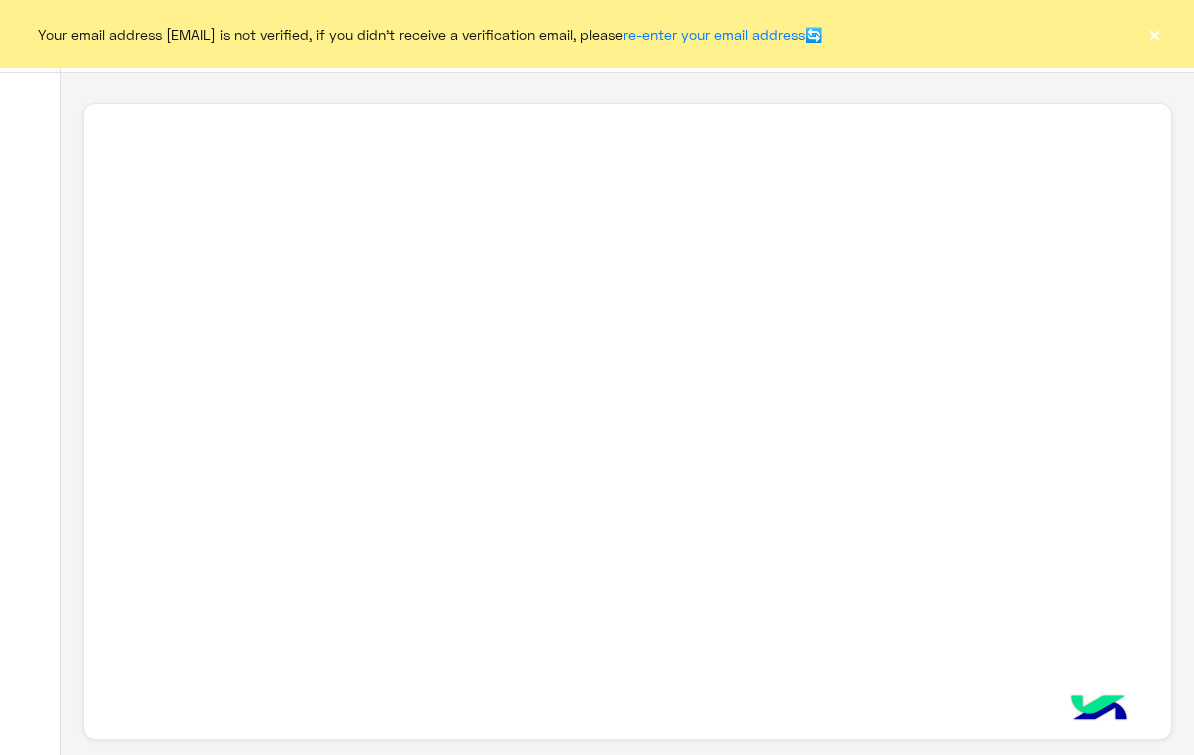 click on "×" 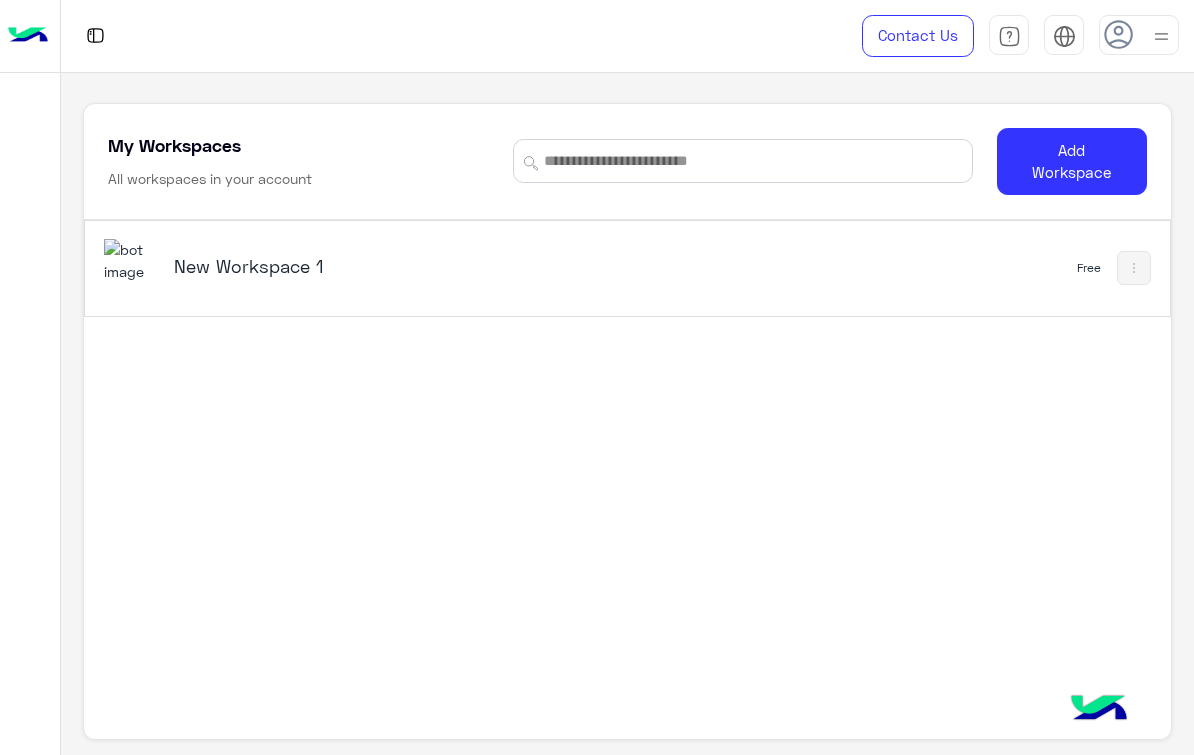 click at bounding box center (1139, 35) 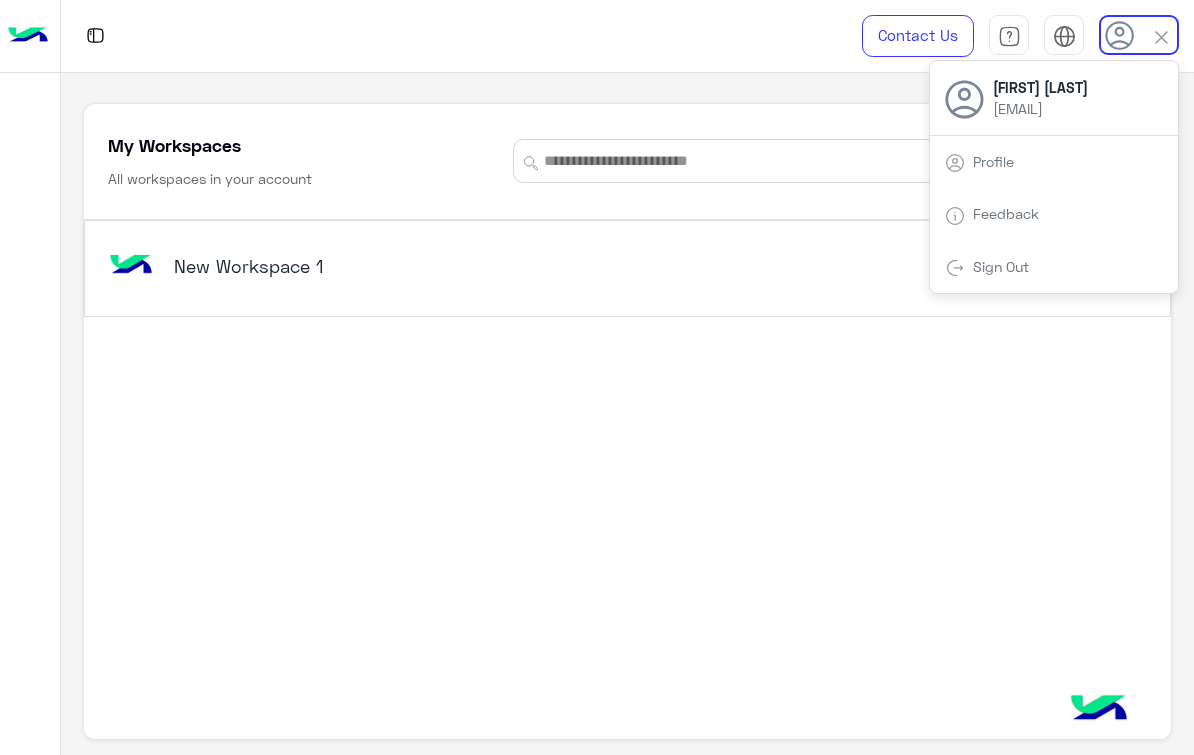 click on "Sign Out" at bounding box center [1054, 267] 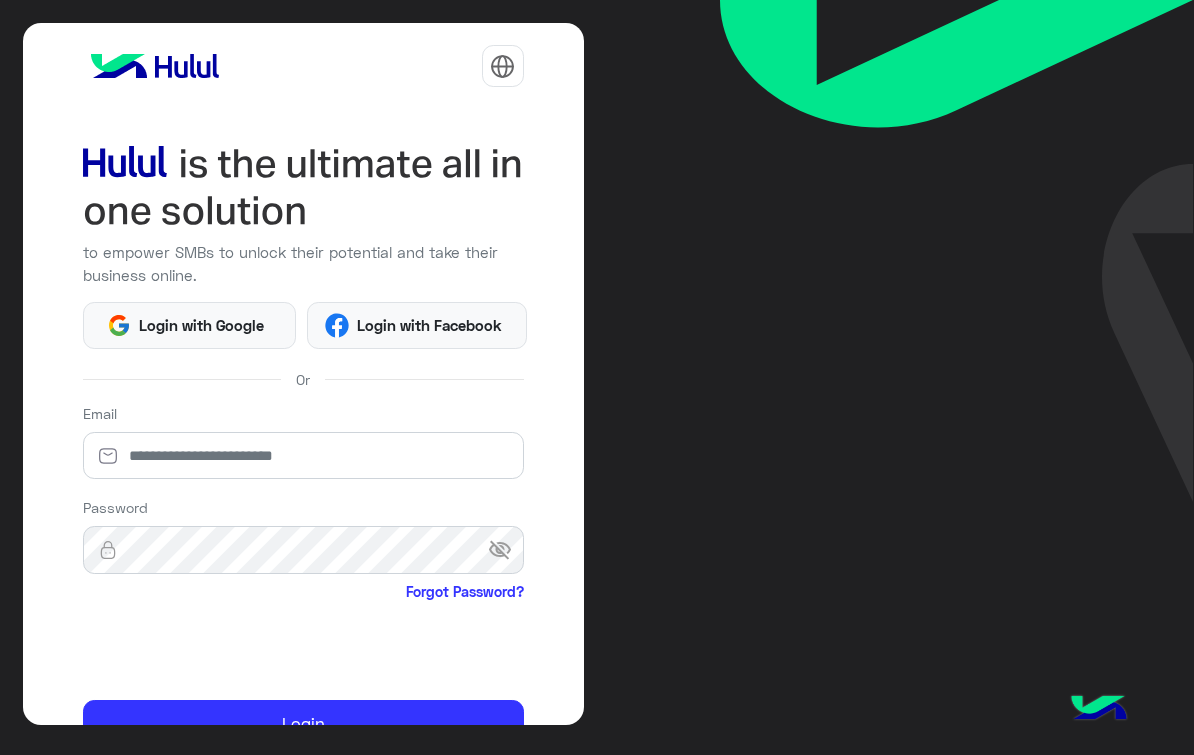 drag, startPoint x: 990, startPoint y: 6, endPoint x: -1, endPoint y: -1, distance: 991.0247 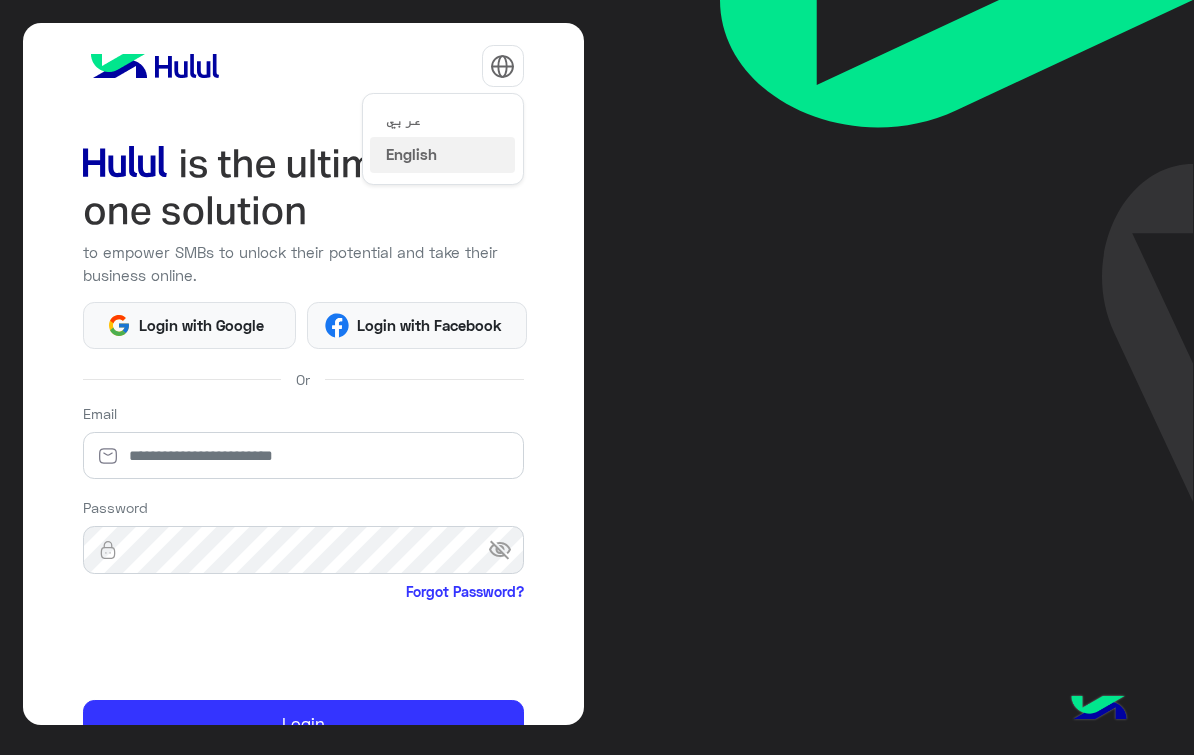 click on "عربي" 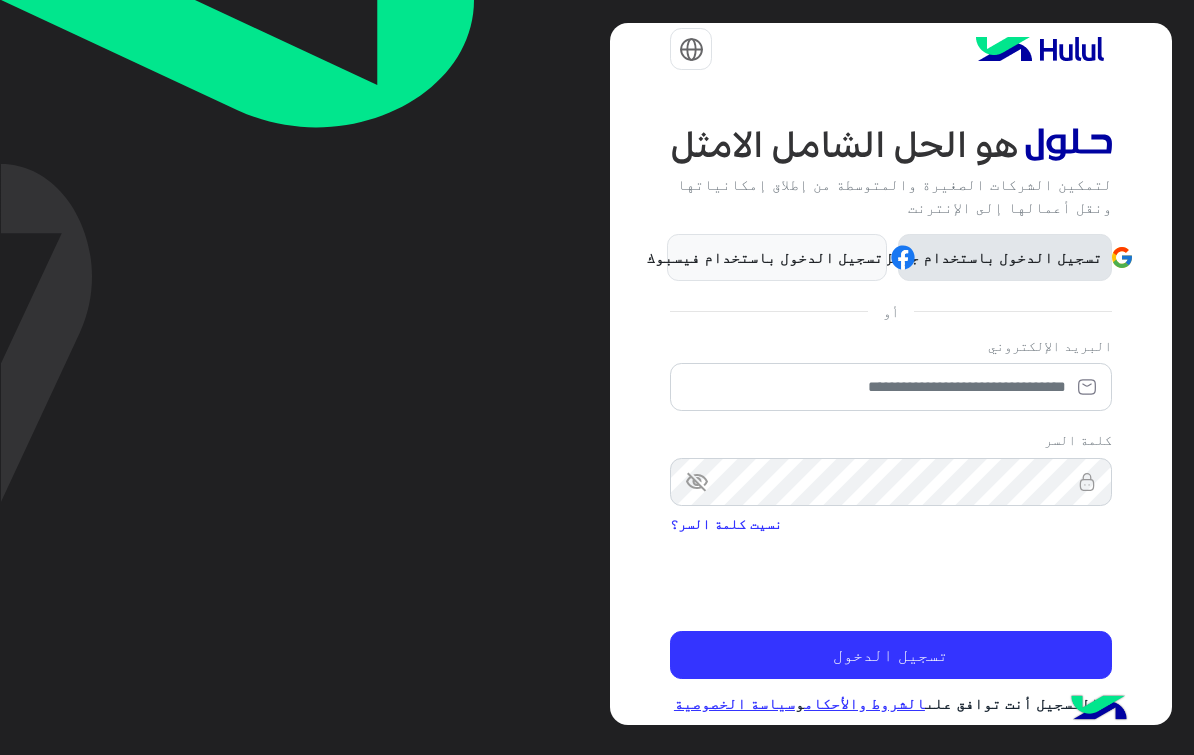 scroll, scrollTop: 16, scrollLeft: 0, axis: vertical 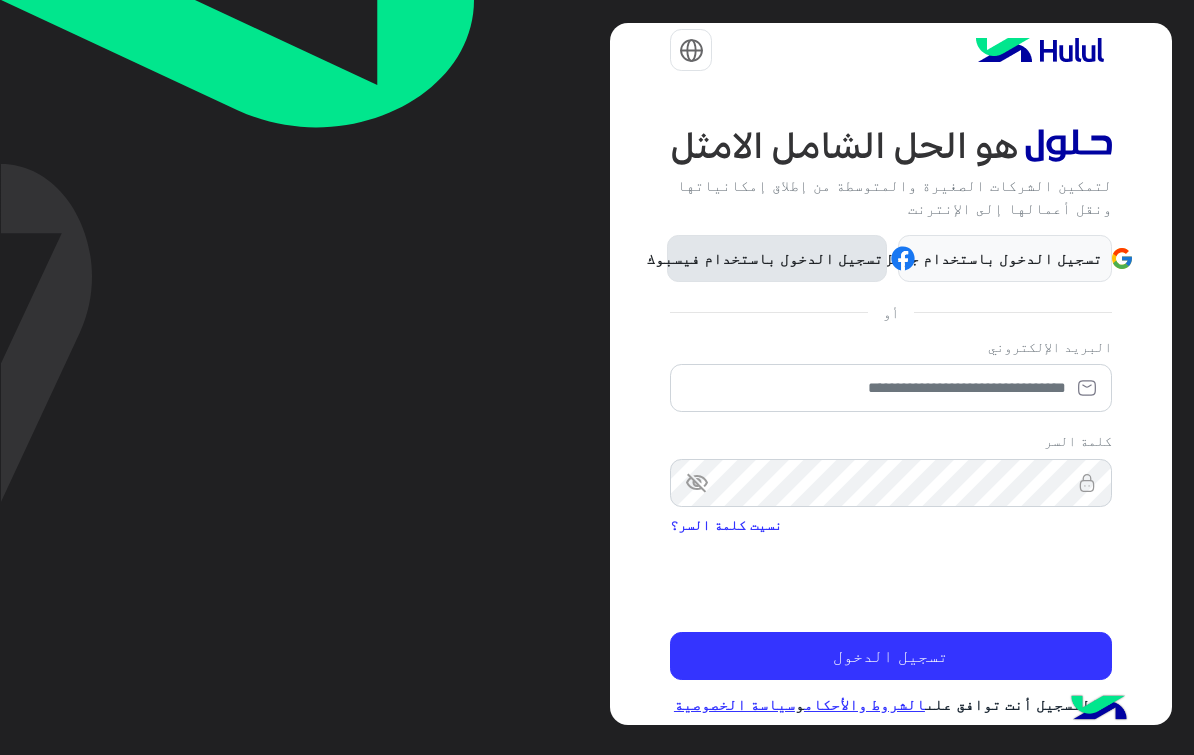 click on "تسجيل الدخول باستخدام فيسبوك" 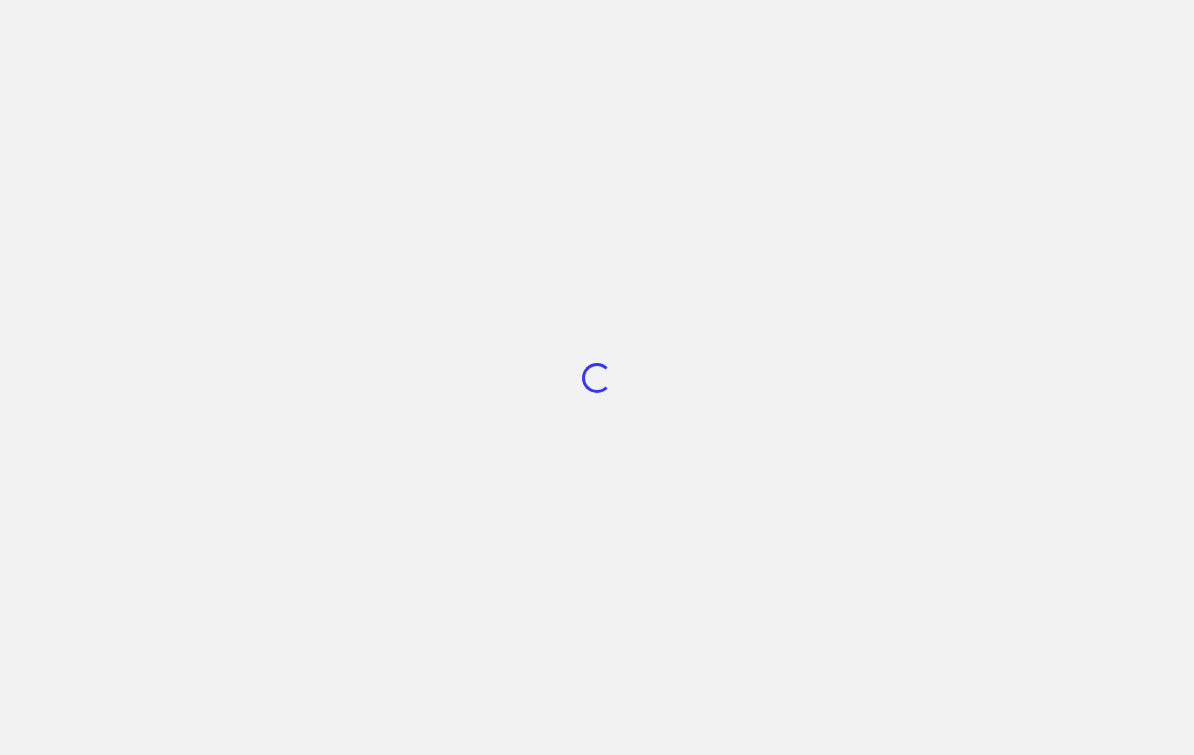 scroll, scrollTop: 0, scrollLeft: 0, axis: both 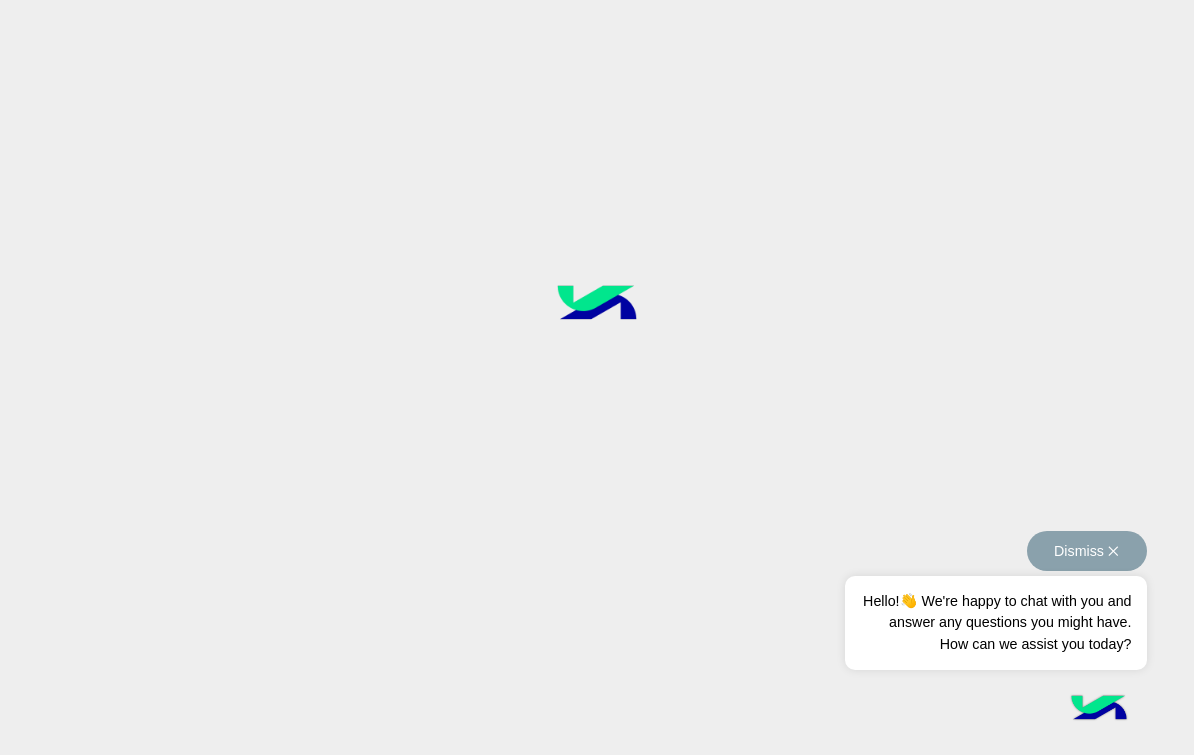 click on "Dismiss ✕" at bounding box center (1087, 551) 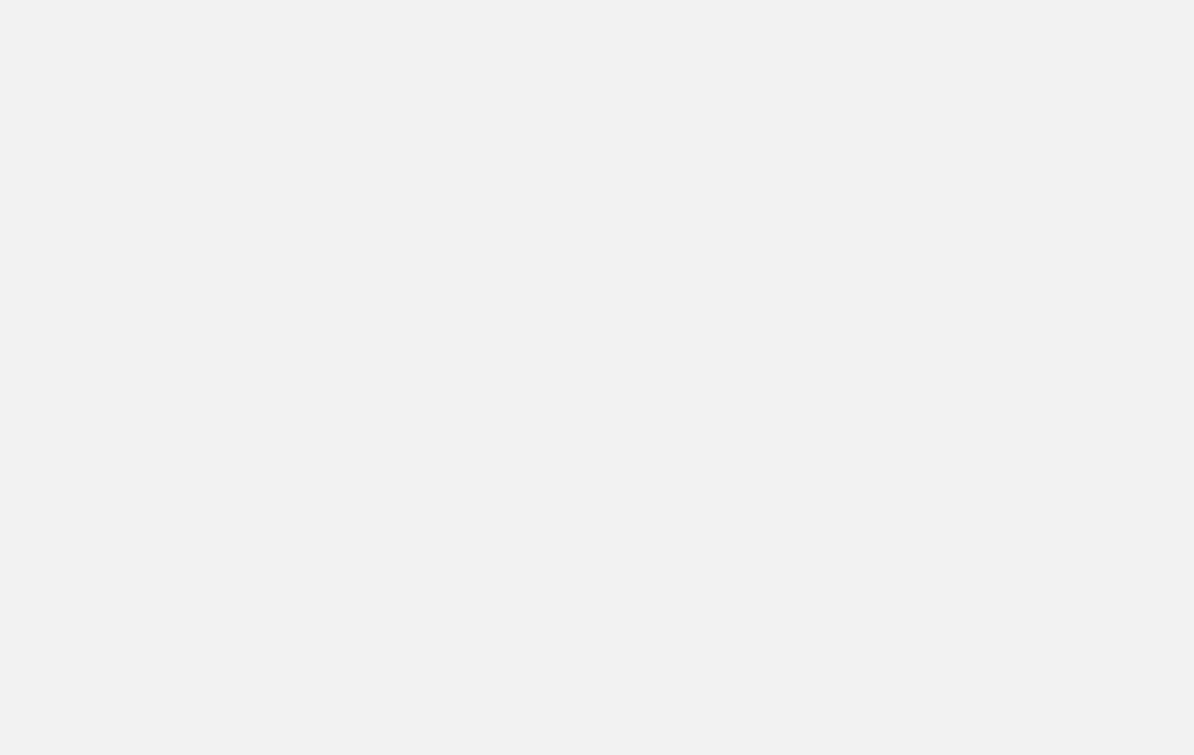 scroll, scrollTop: 0, scrollLeft: 0, axis: both 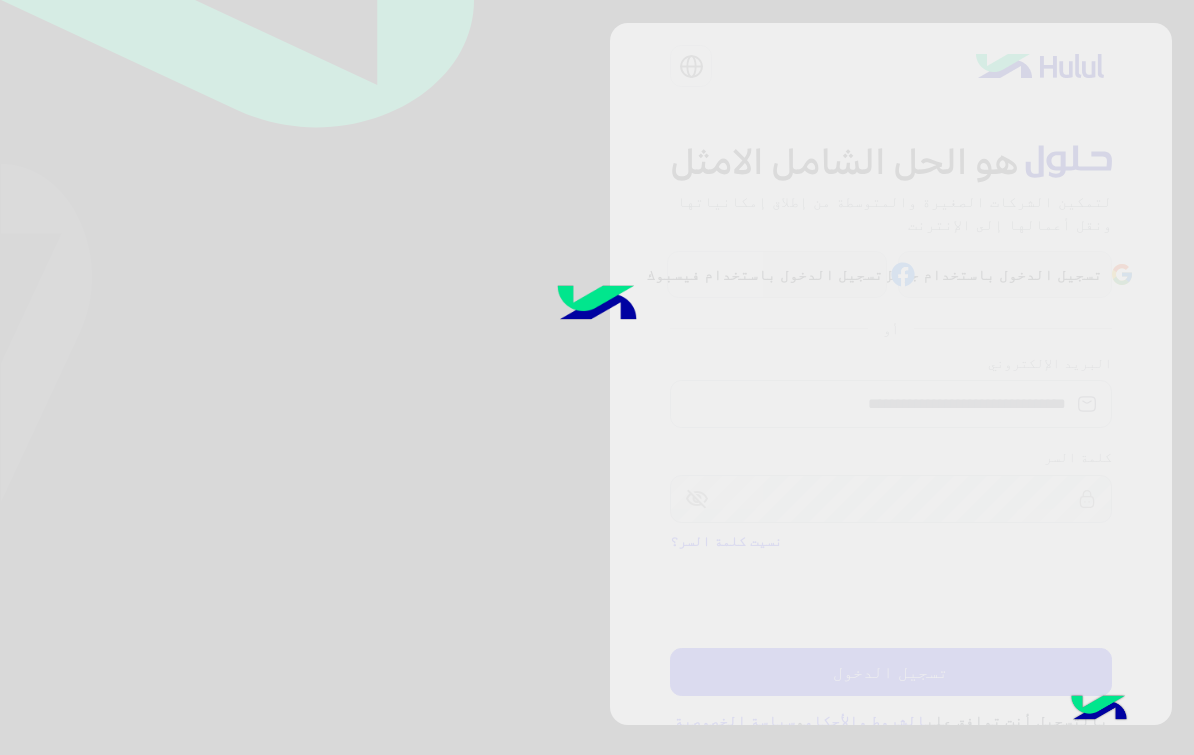 click 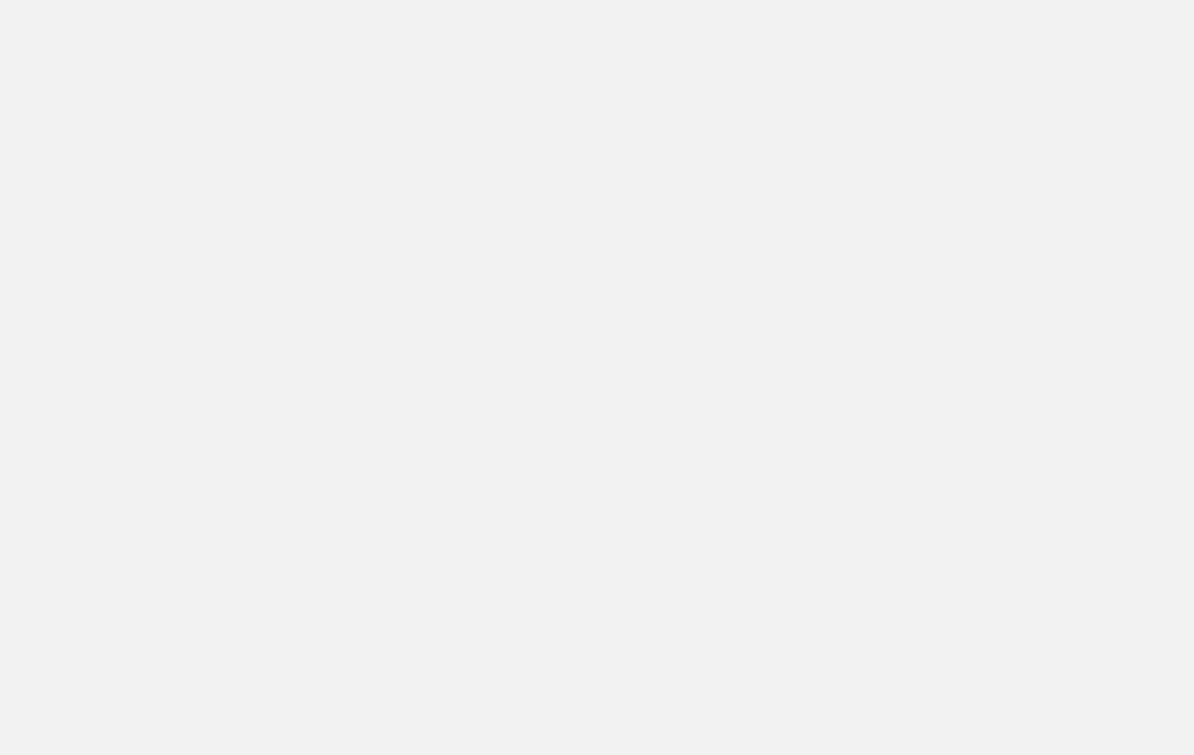 scroll, scrollTop: 0, scrollLeft: 0, axis: both 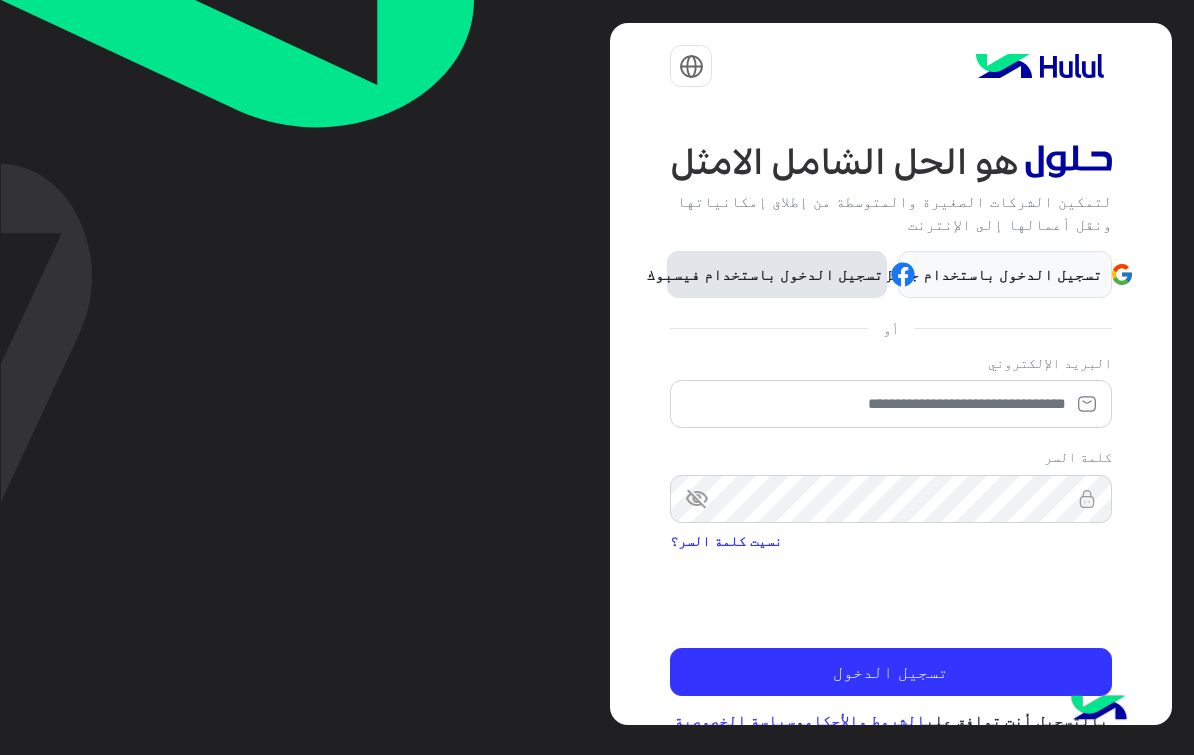 click on "تسجيل الدخول باستخدام فيسبوك" 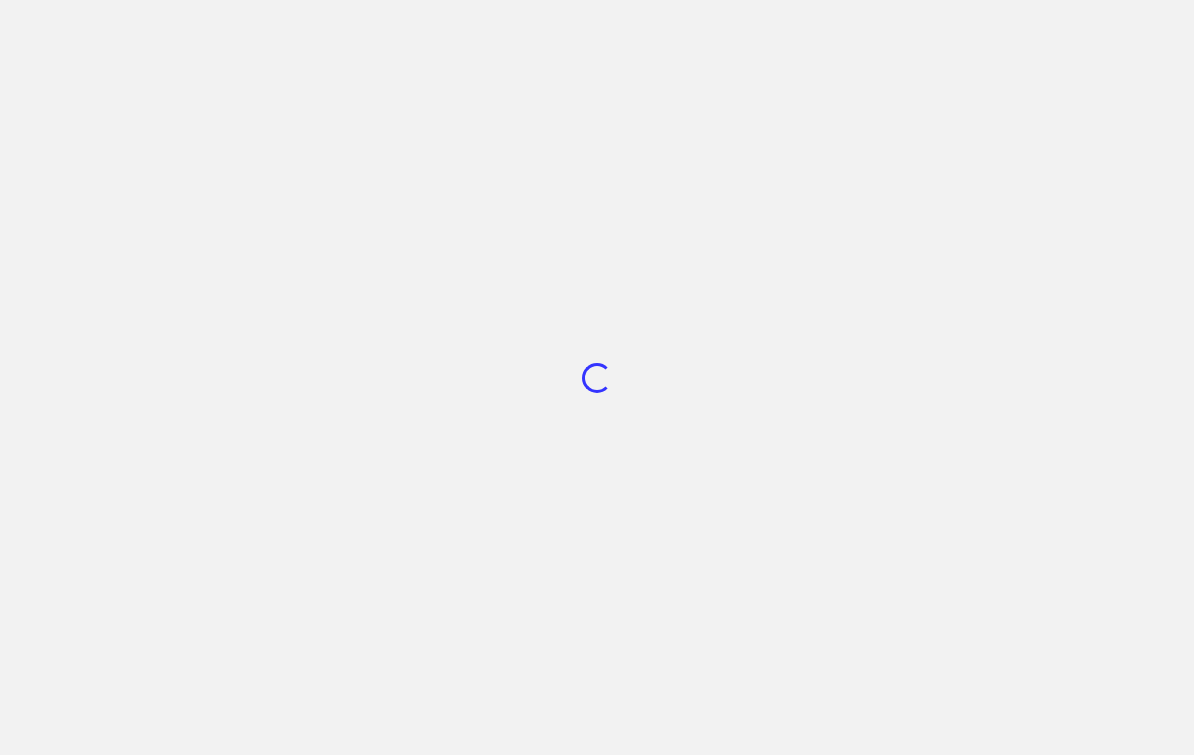 scroll, scrollTop: 0, scrollLeft: 0, axis: both 